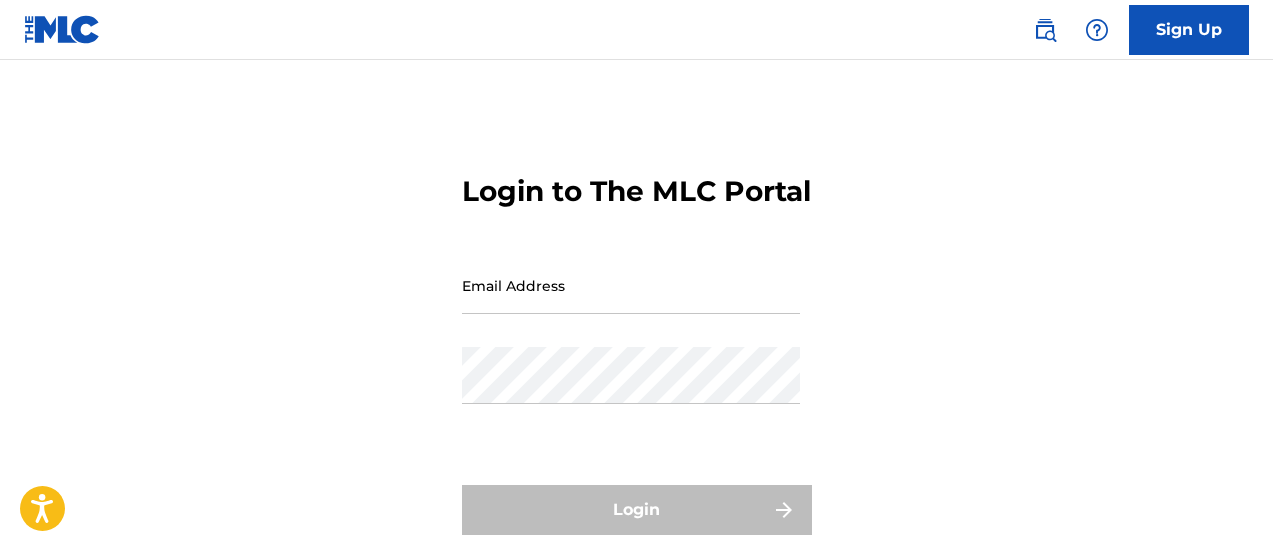 scroll, scrollTop: 0, scrollLeft: 0, axis: both 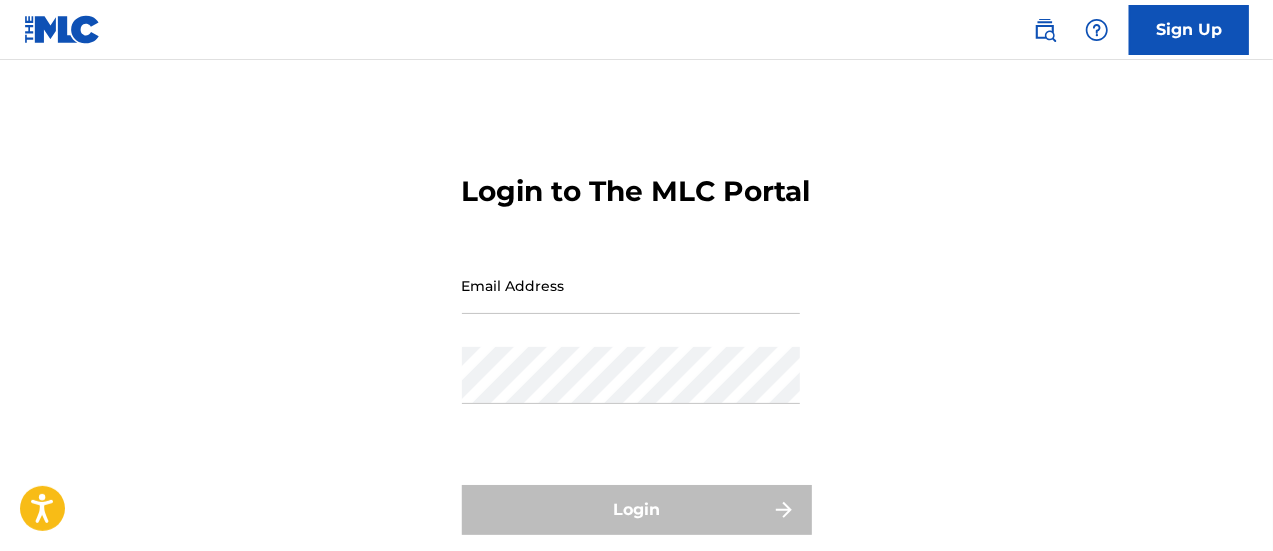 click on "Email Address" at bounding box center [631, 285] 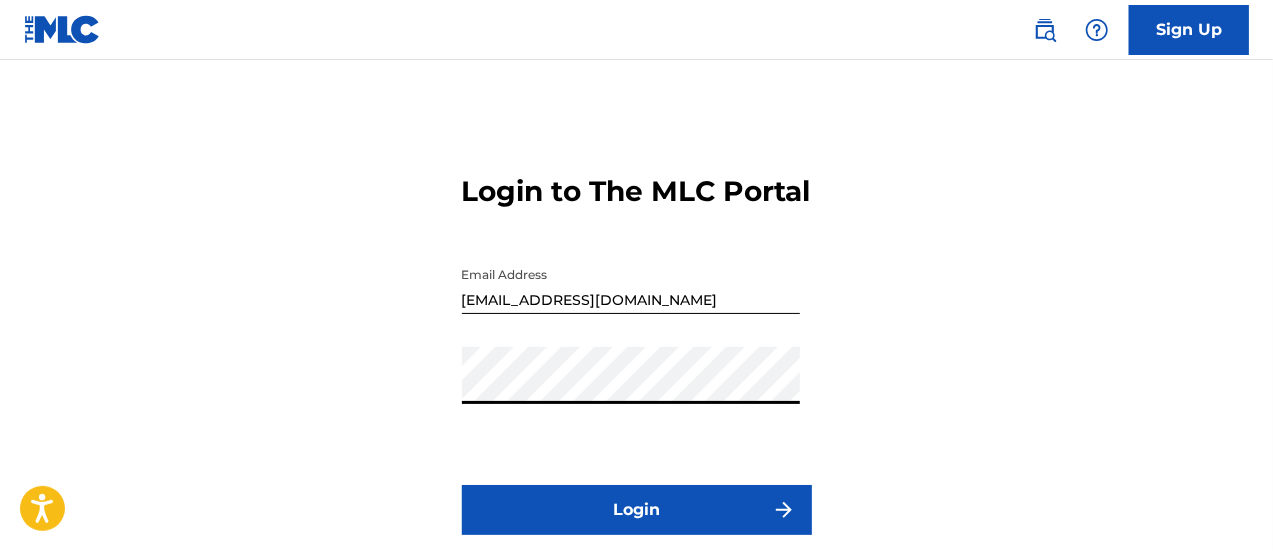 click on "Login" at bounding box center (637, 510) 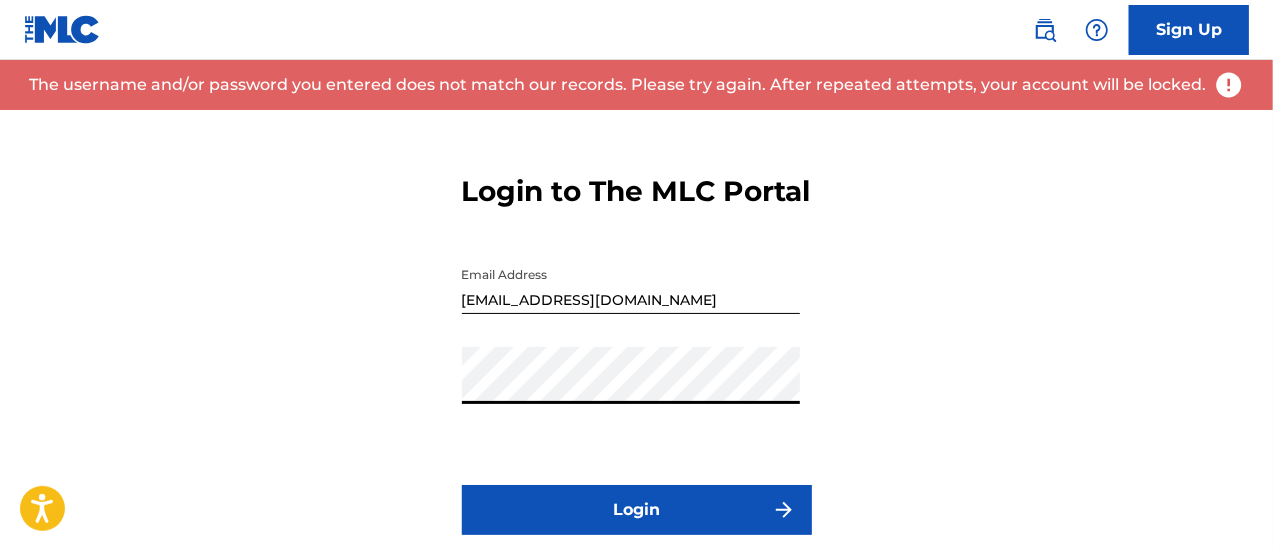 click on "[EMAIL_ADDRESS][DOMAIN_NAME]" at bounding box center [631, 285] 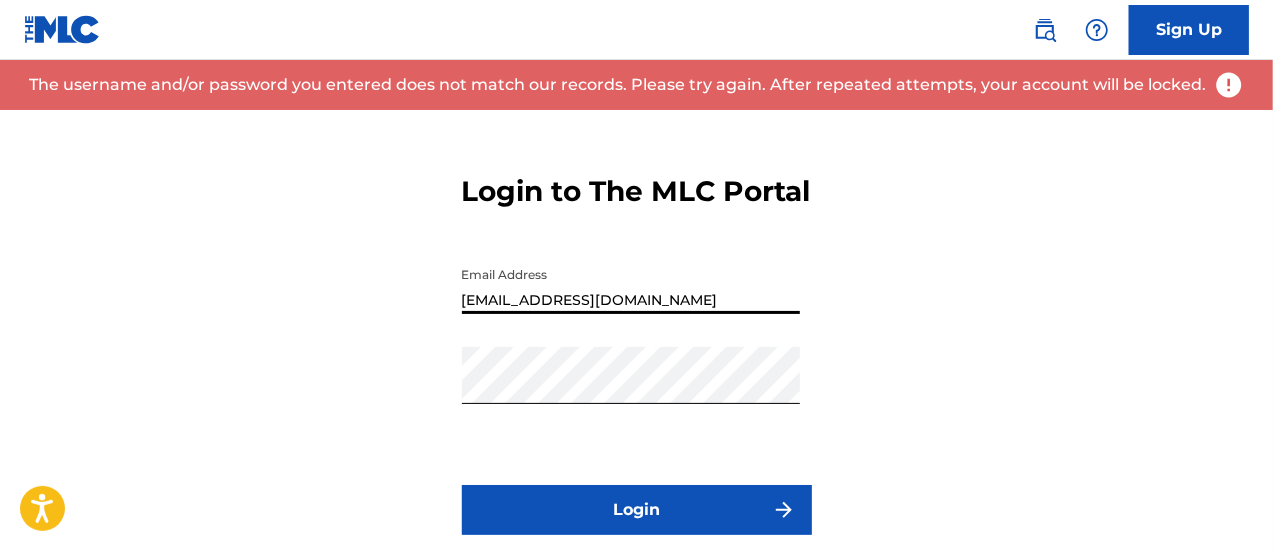 click on "[EMAIL_ADDRESS][DOMAIN_NAME]" at bounding box center [631, 285] 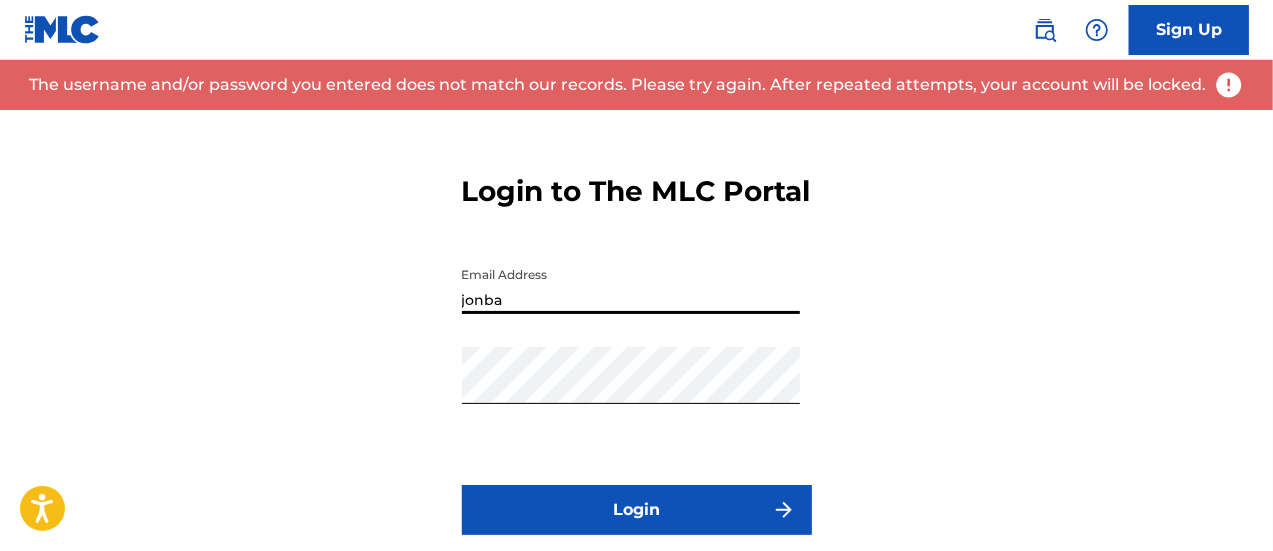 type on "[EMAIL_ADDRESS][DOMAIN_NAME]" 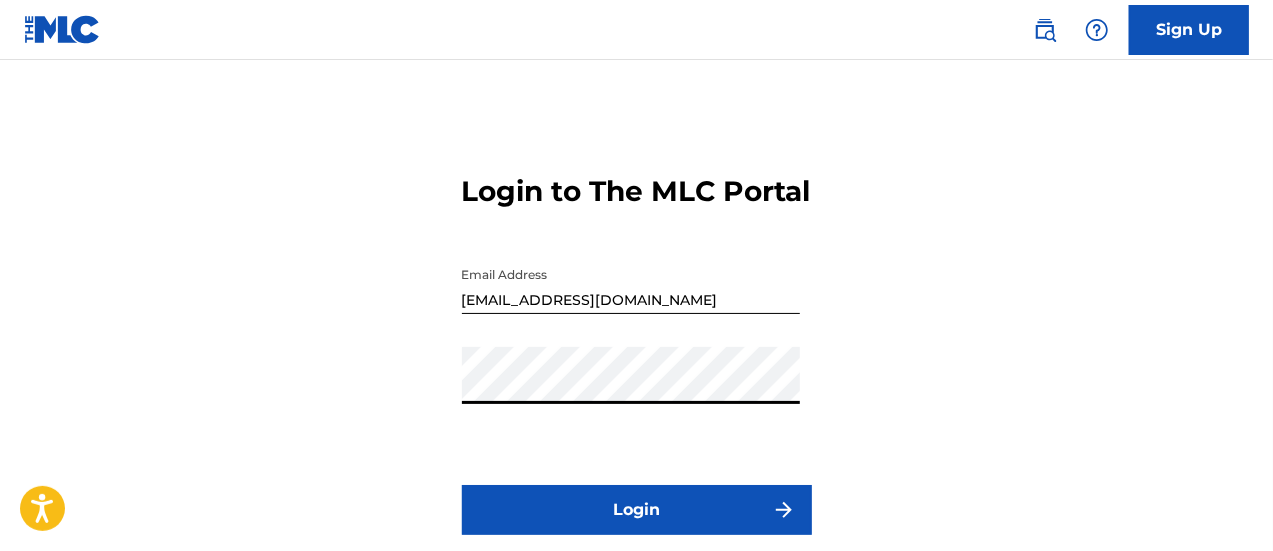 click on "Login" at bounding box center [637, 510] 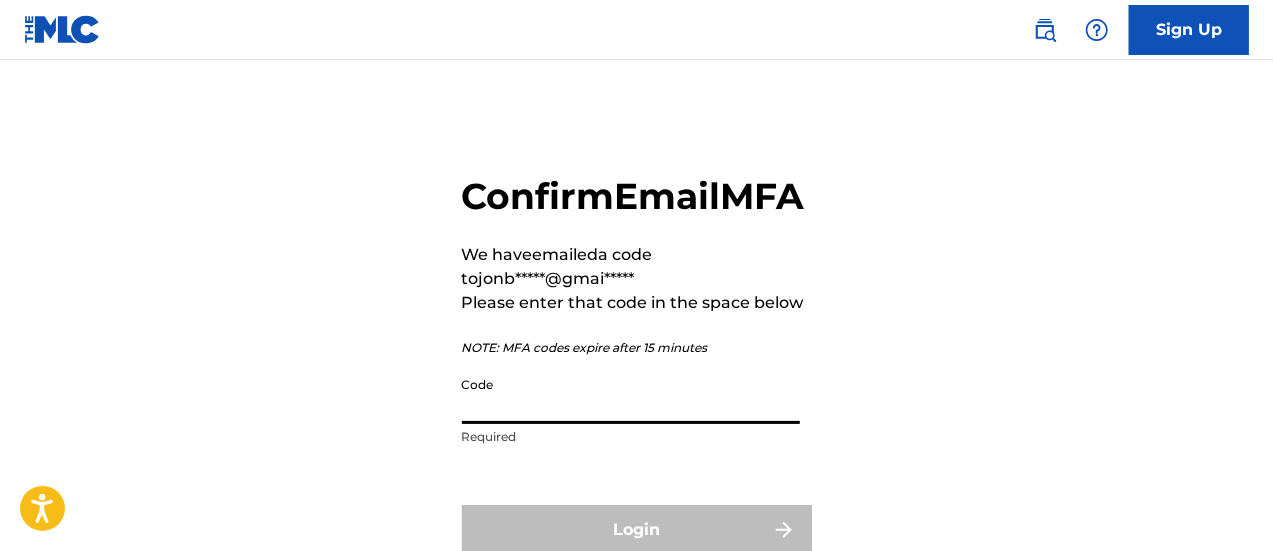 click on "Code" at bounding box center [631, 395] 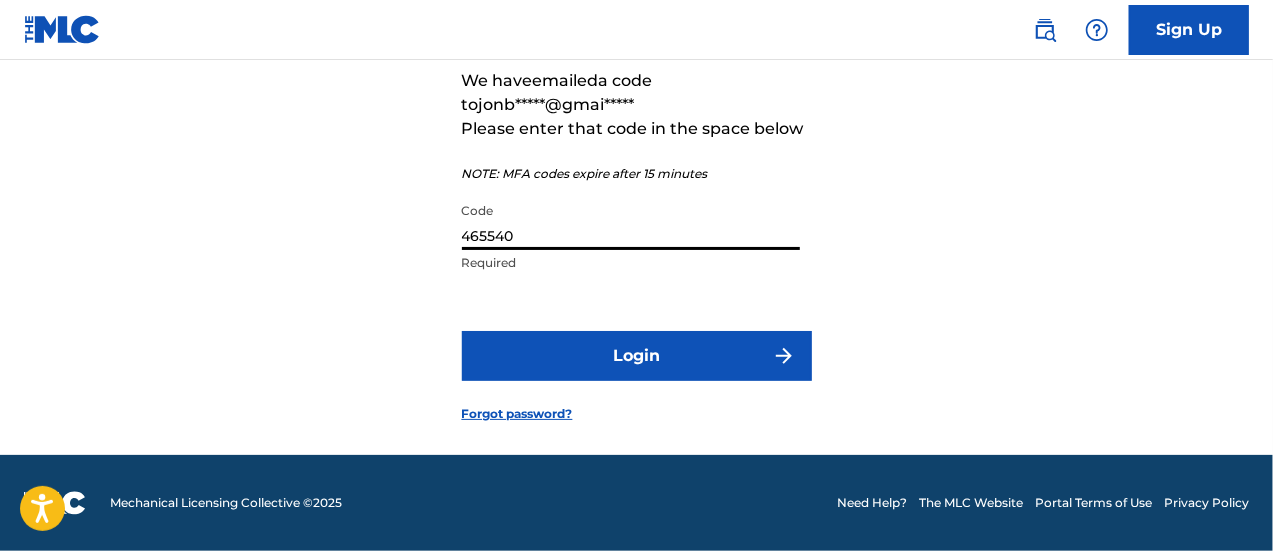 scroll, scrollTop: 192, scrollLeft: 0, axis: vertical 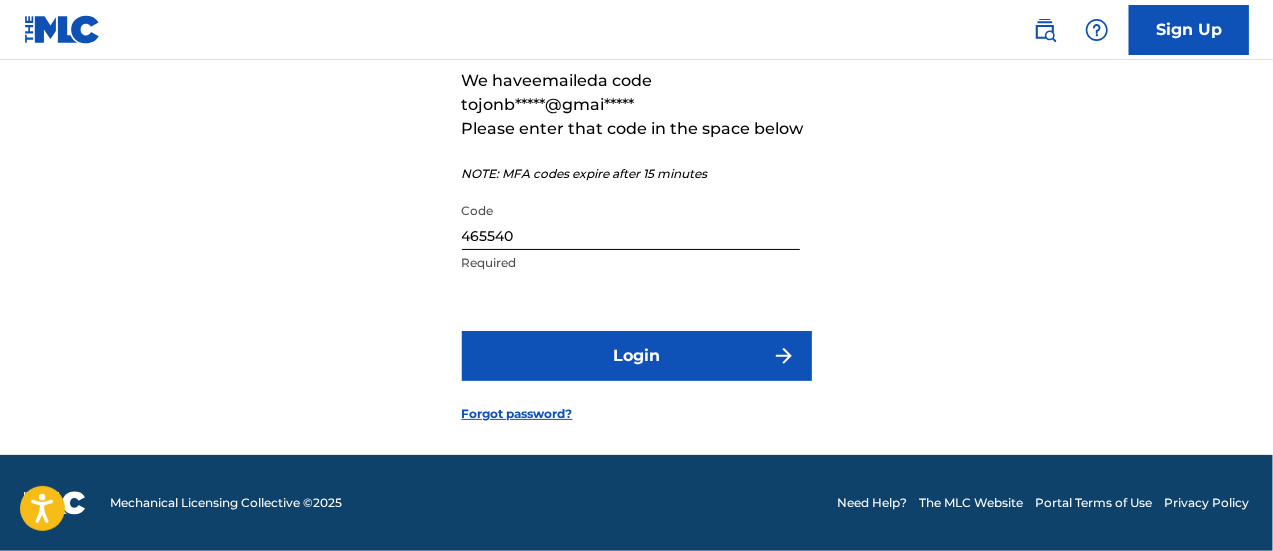click on "Login" at bounding box center [637, 356] 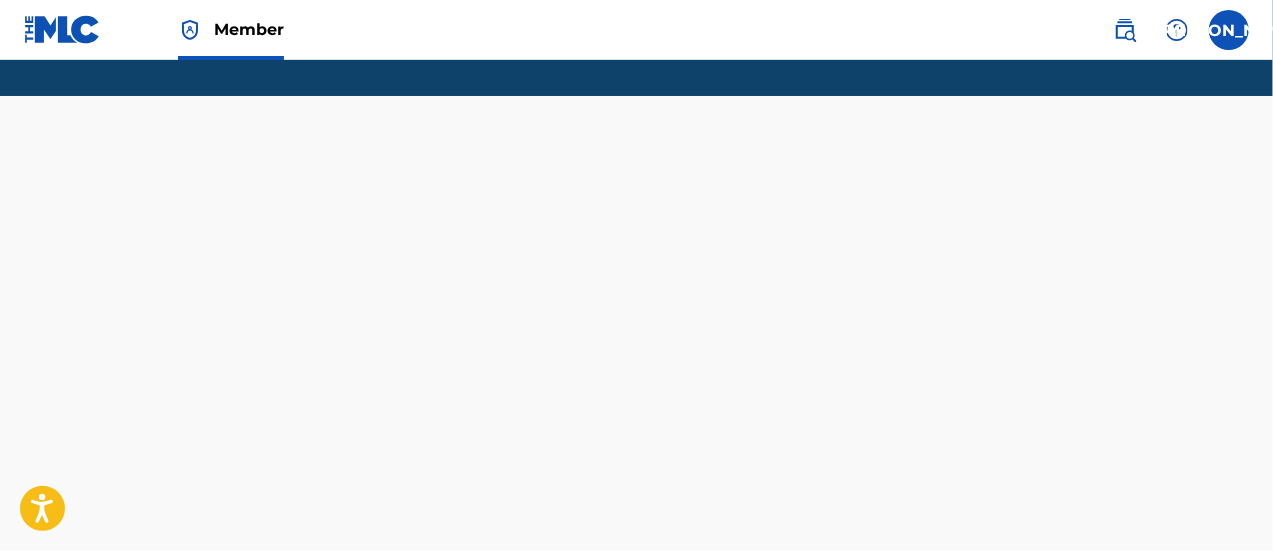 scroll, scrollTop: 0, scrollLeft: 0, axis: both 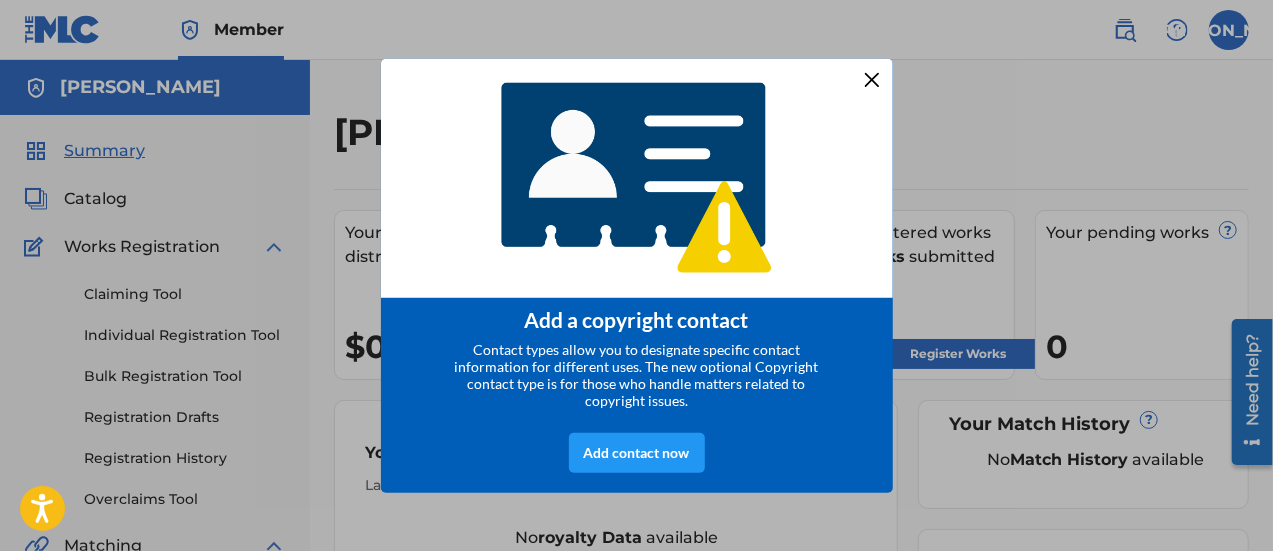 click at bounding box center [871, 79] 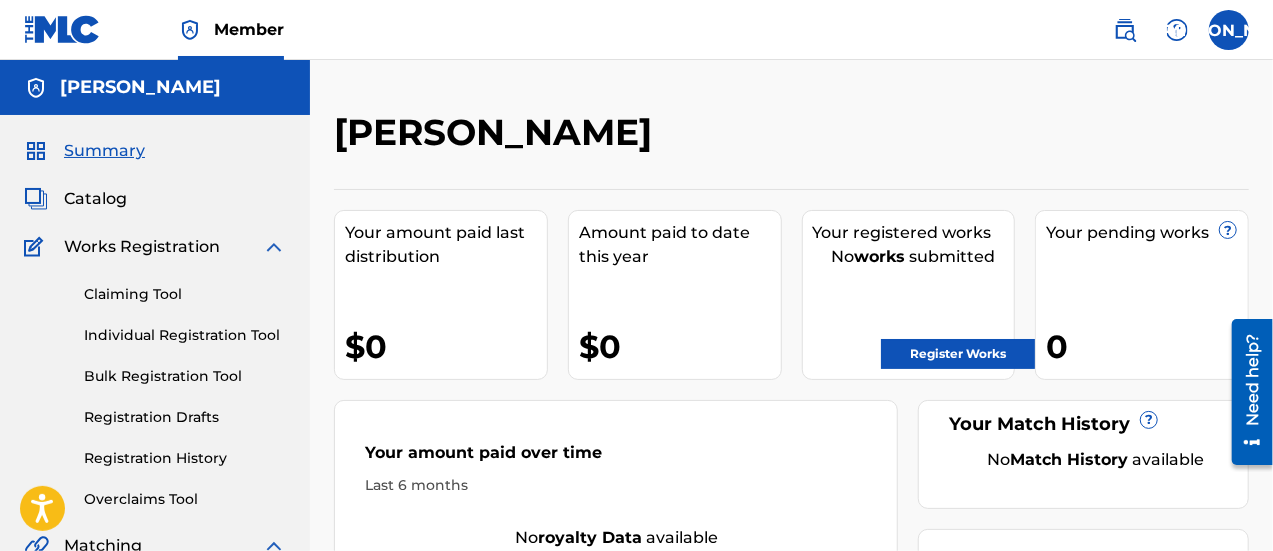 click on "Register Works" at bounding box center [958, 354] 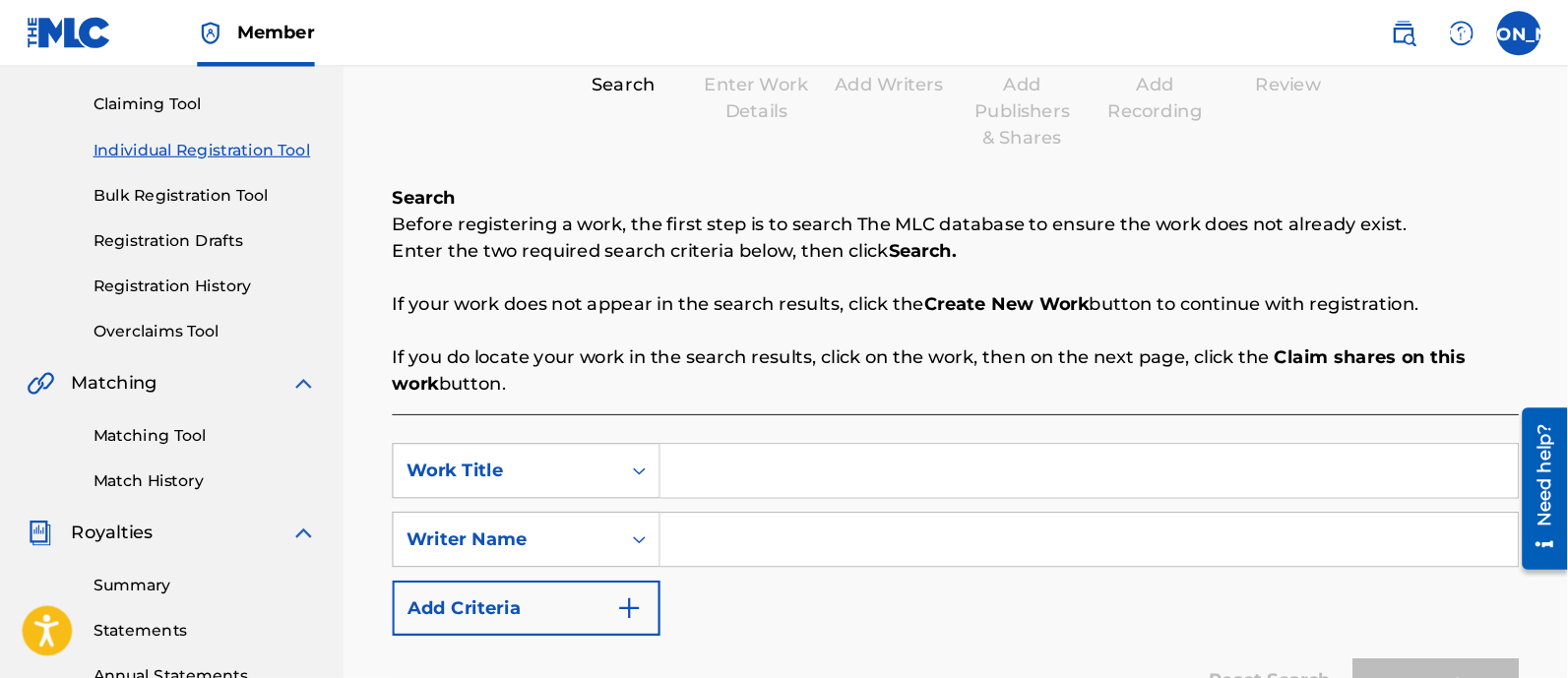 scroll, scrollTop: 196, scrollLeft: 0, axis: vertical 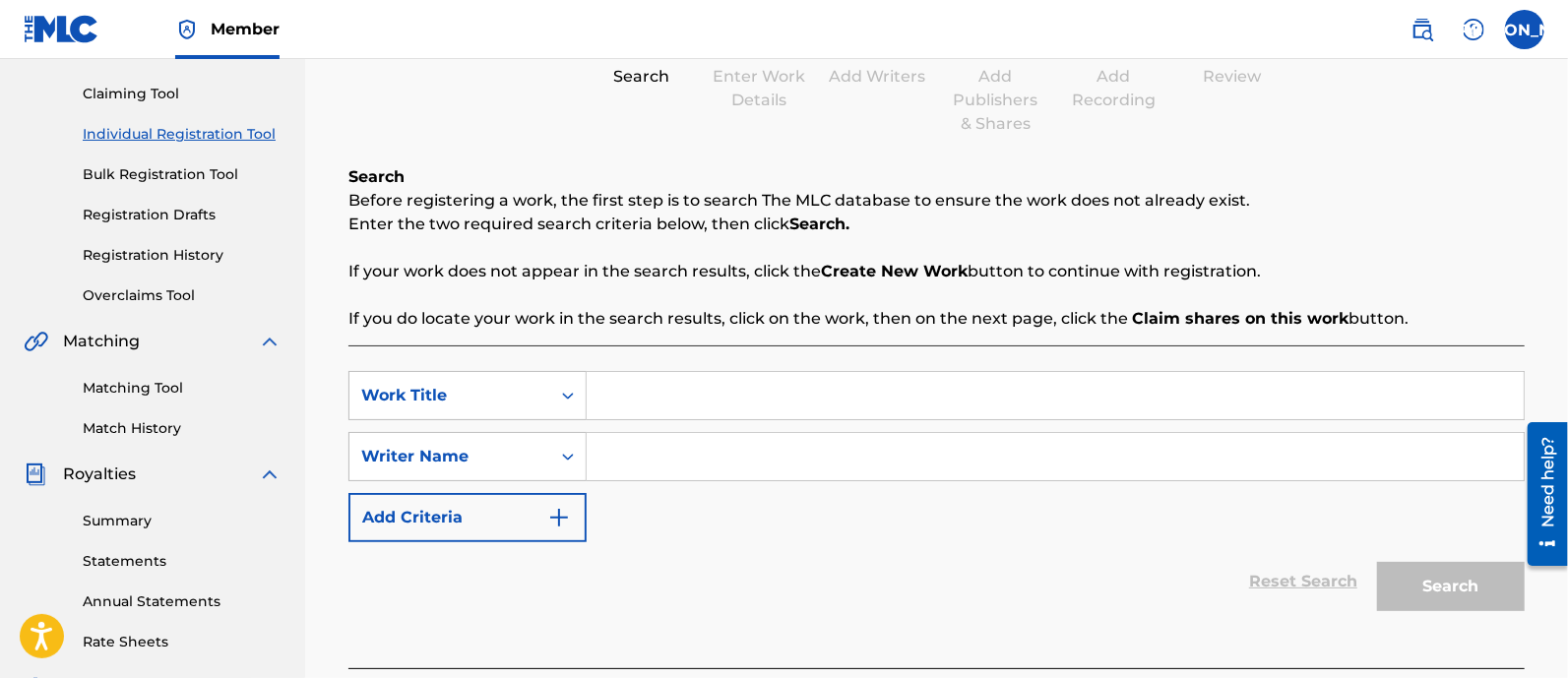 click at bounding box center (1055, 396) 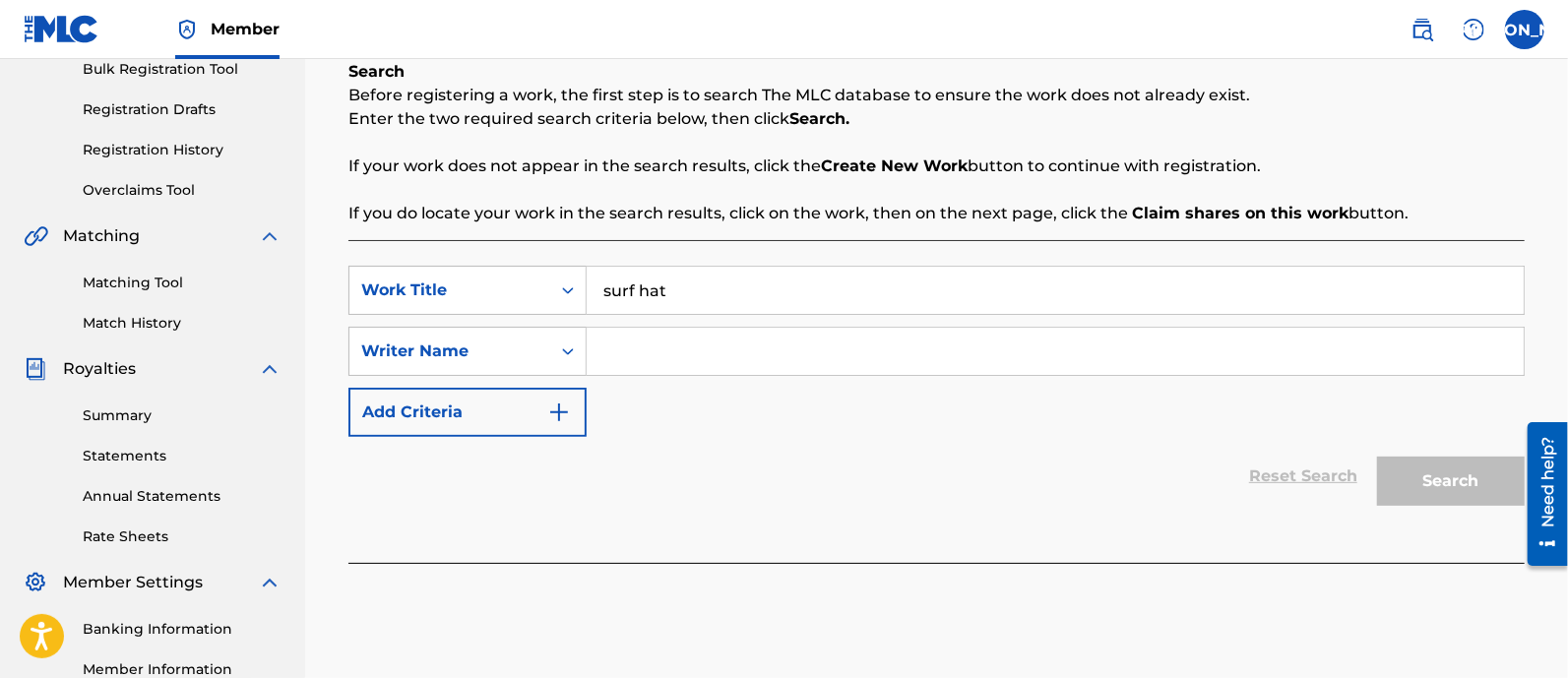 scroll, scrollTop: 310, scrollLeft: 0, axis: vertical 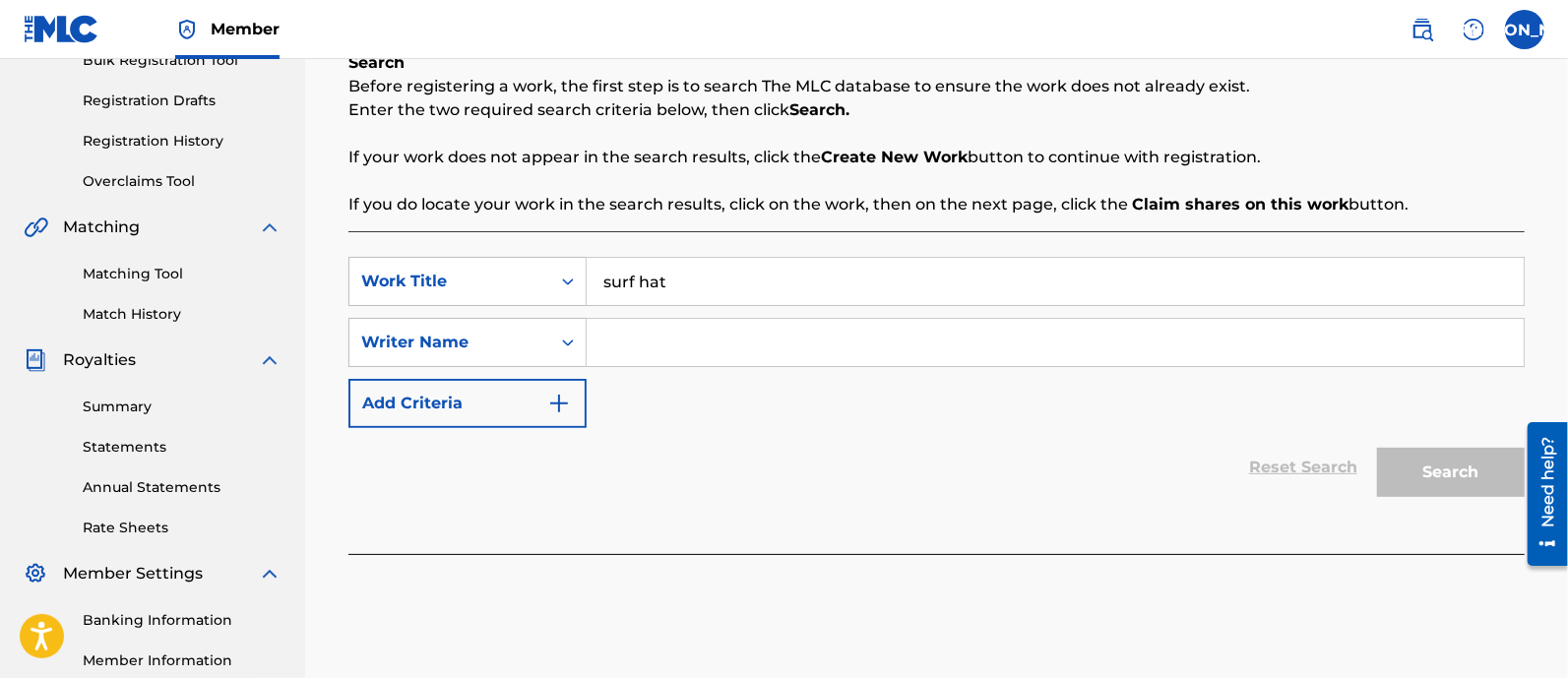 type on "surf hat" 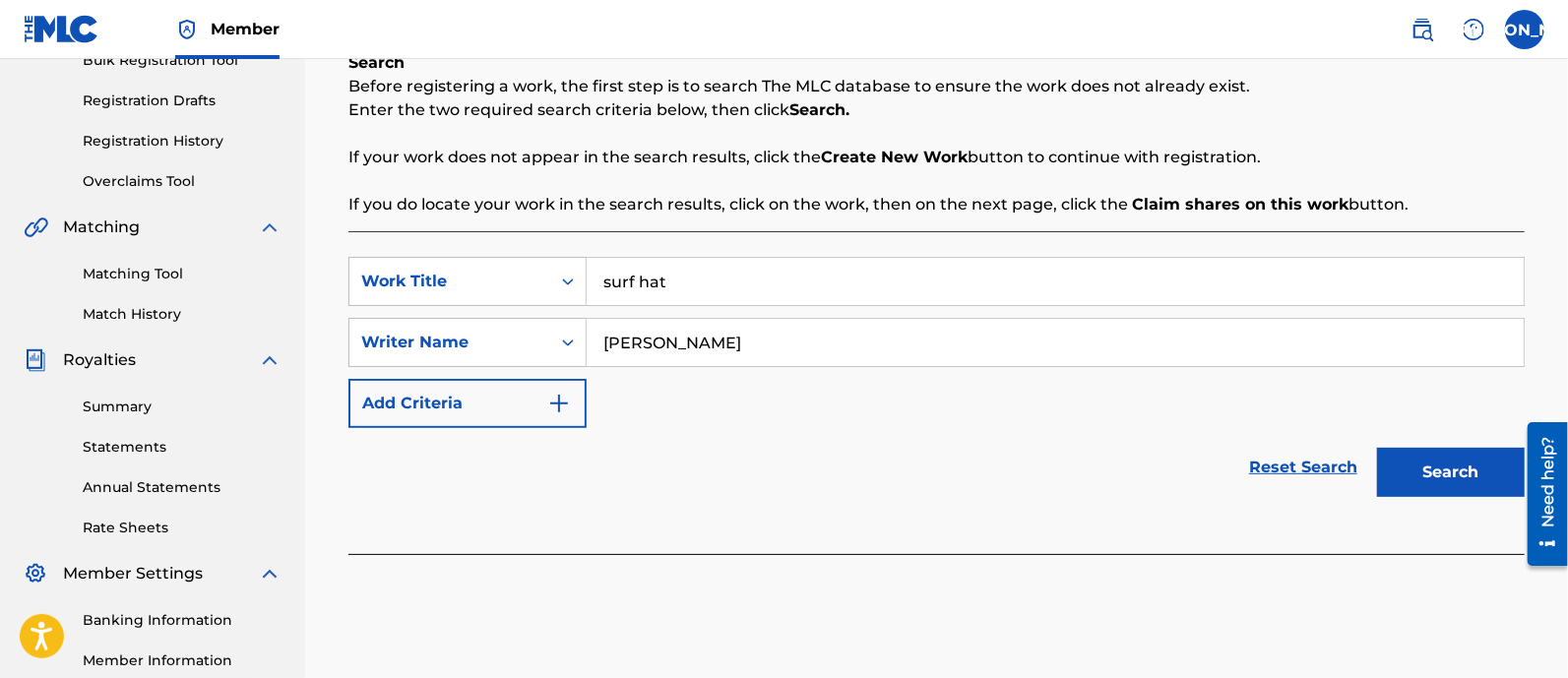 click on "Search" at bounding box center [1451, 472] 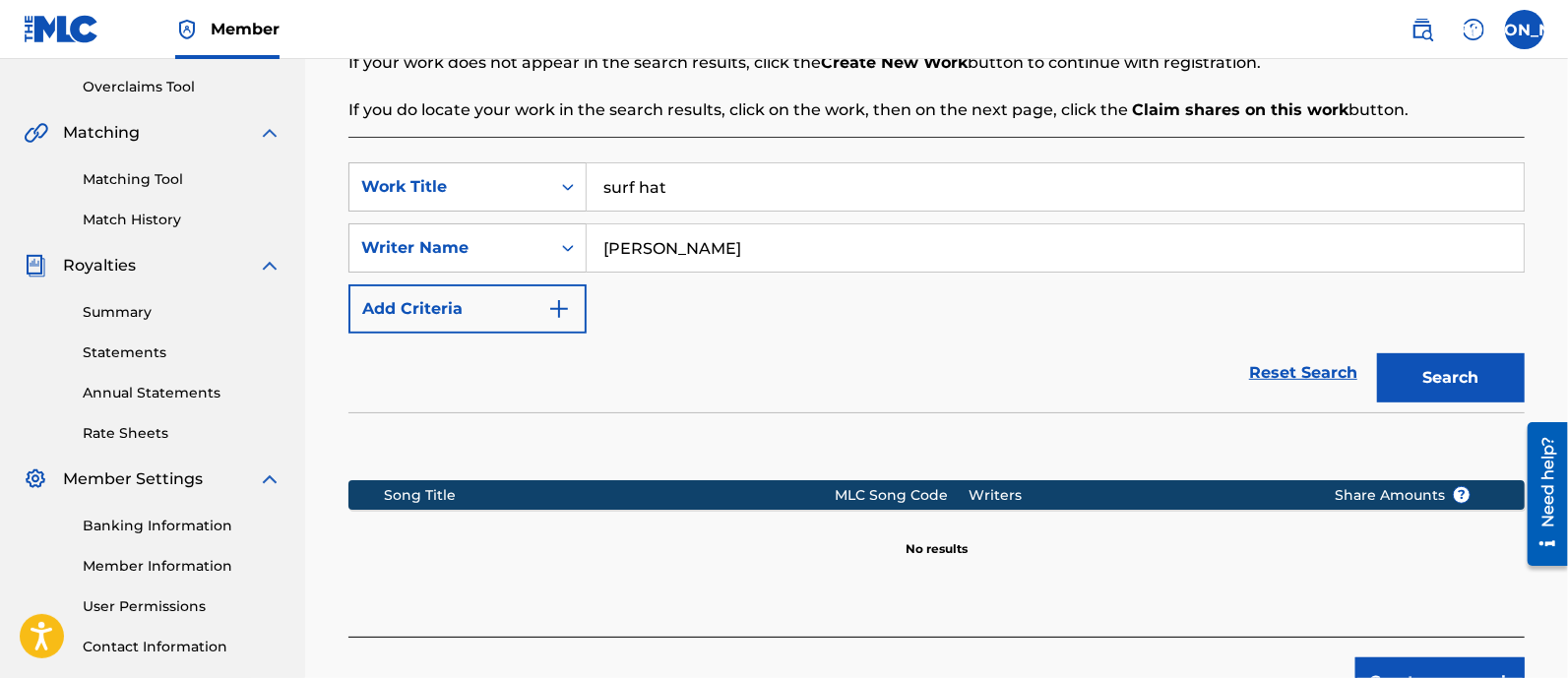scroll, scrollTop: 405, scrollLeft: 0, axis: vertical 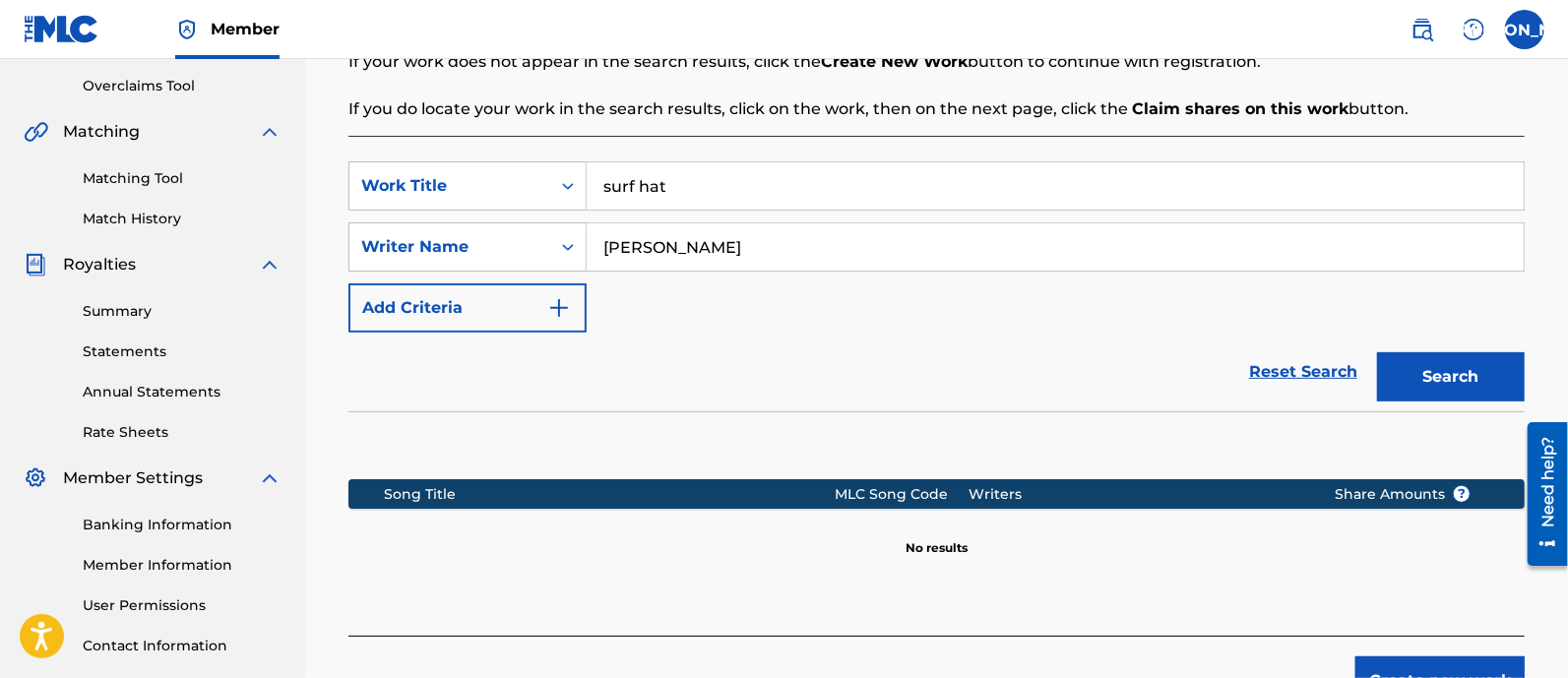 click on "[PERSON_NAME]" at bounding box center [1055, 247] 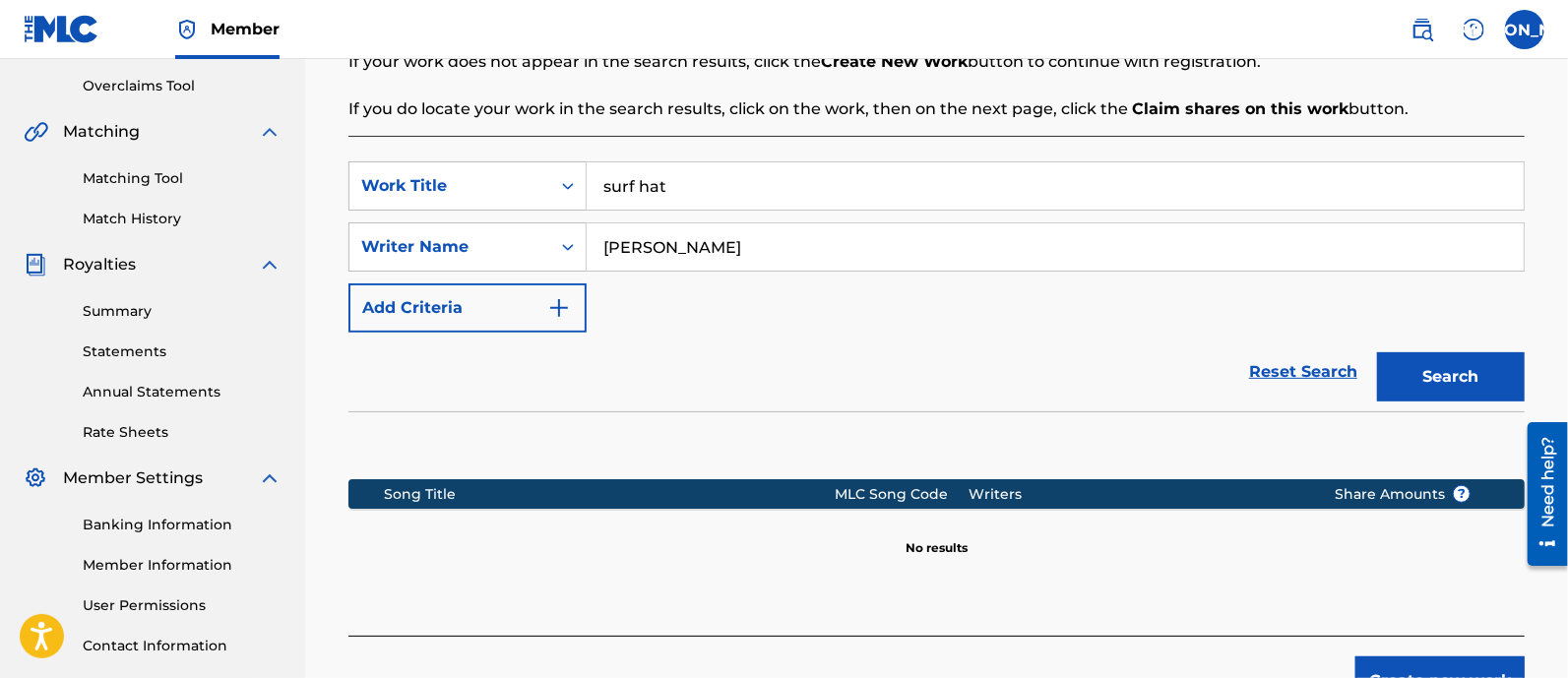 type on "[PERSON_NAME]" 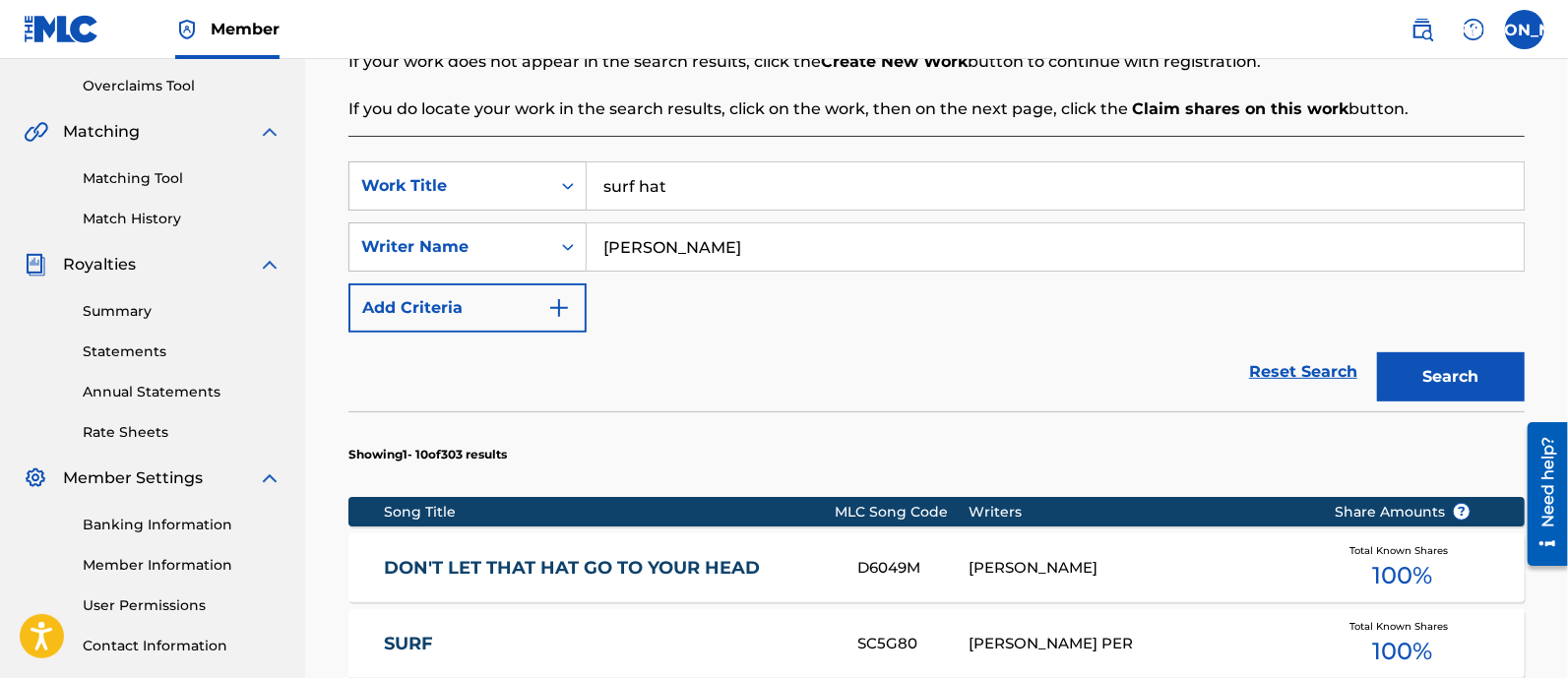 scroll, scrollTop: 449, scrollLeft: 0, axis: vertical 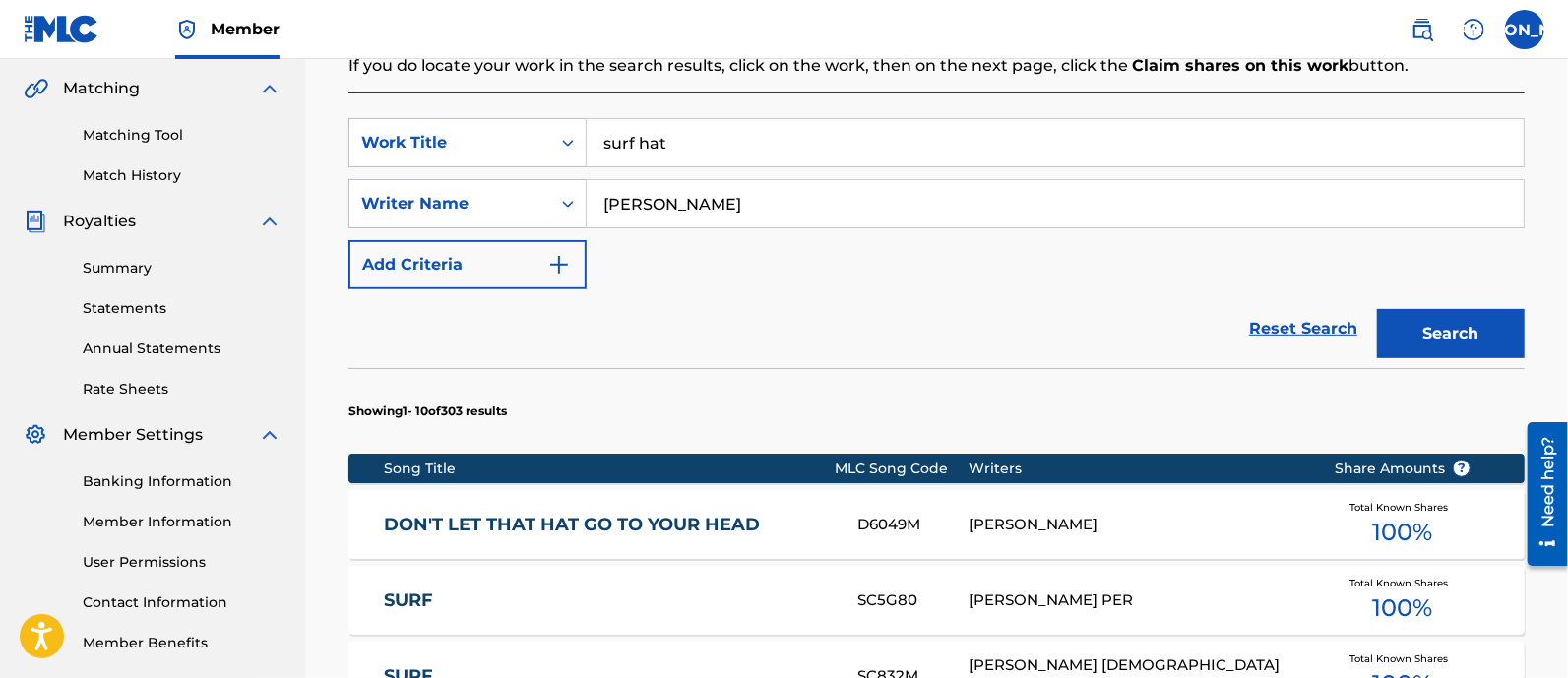 click on "[PERSON_NAME]" at bounding box center (1055, 204) 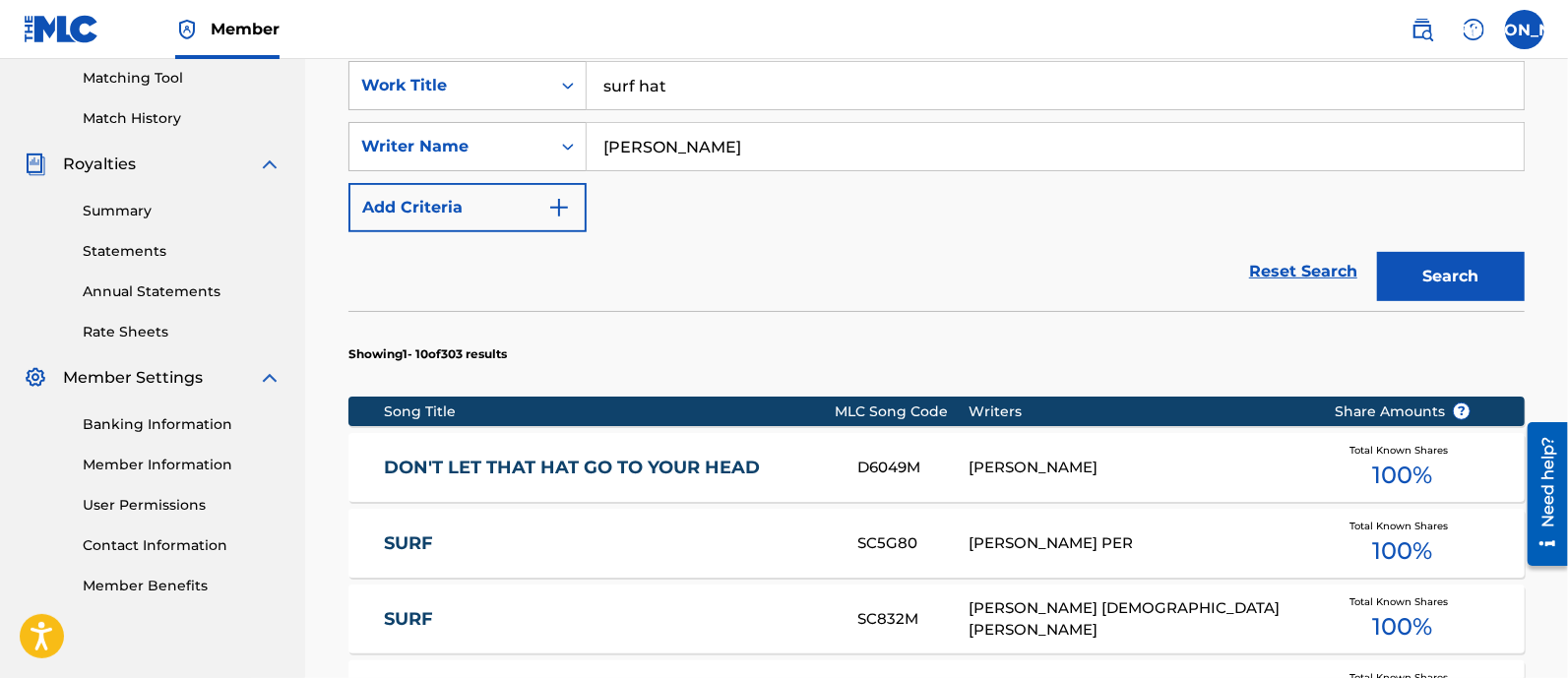 scroll, scrollTop: 100, scrollLeft: 0, axis: vertical 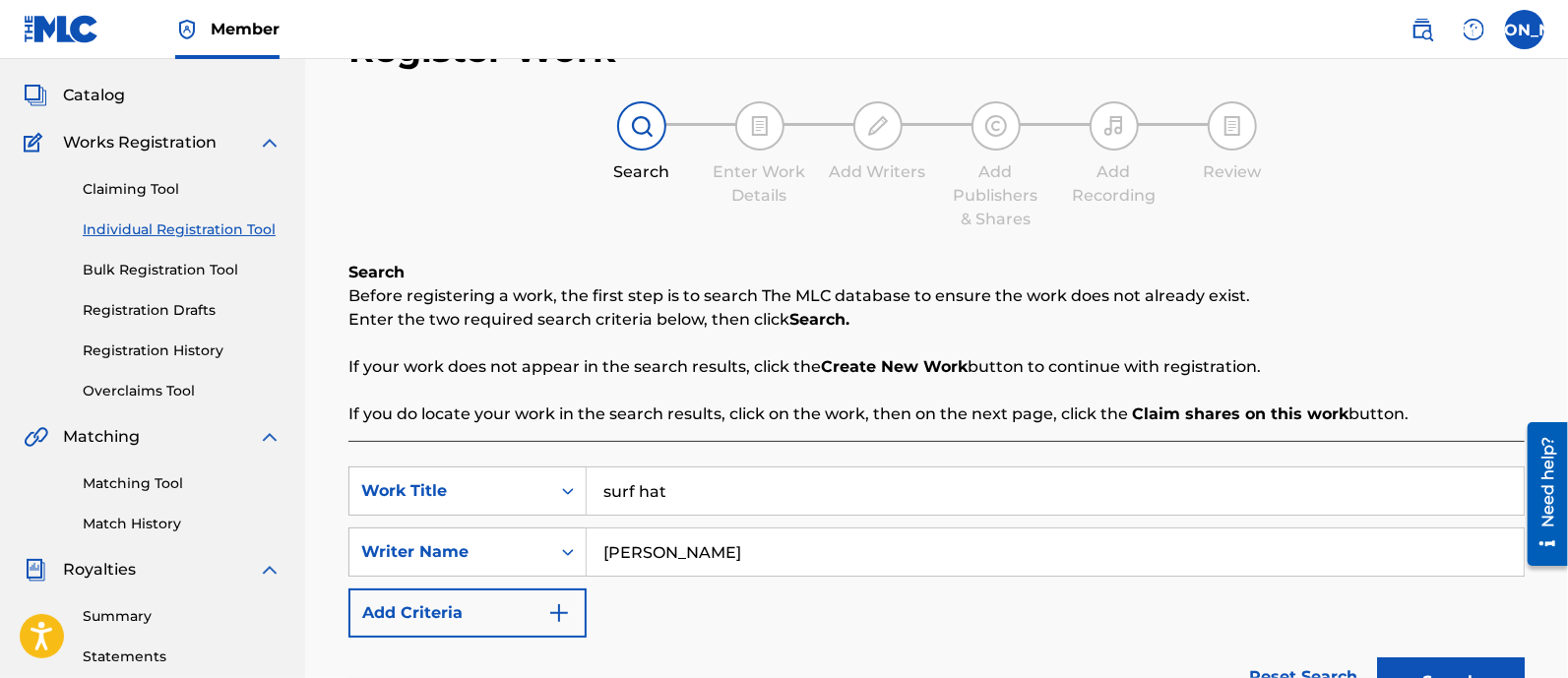 click on "[PERSON_NAME]" at bounding box center (1055, 552) 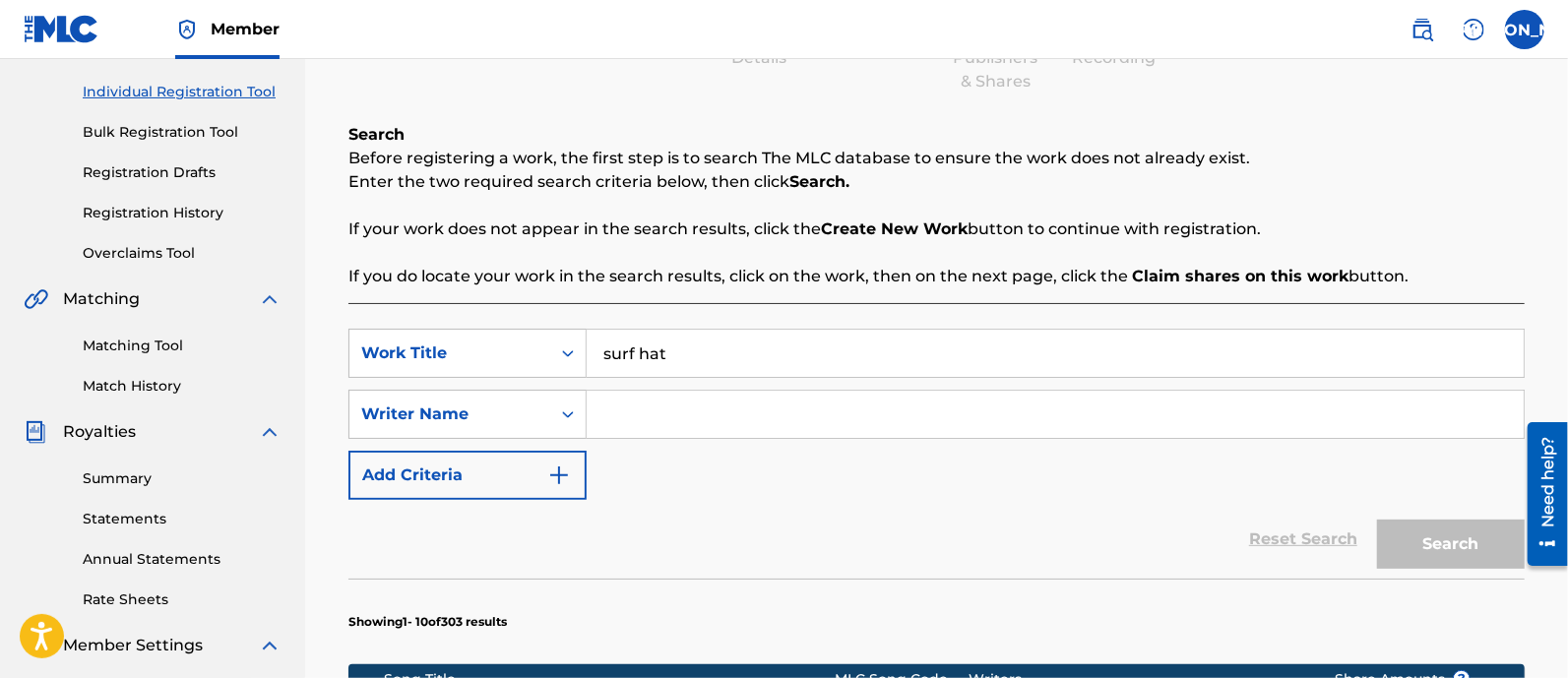 scroll, scrollTop: 270, scrollLeft: 0, axis: vertical 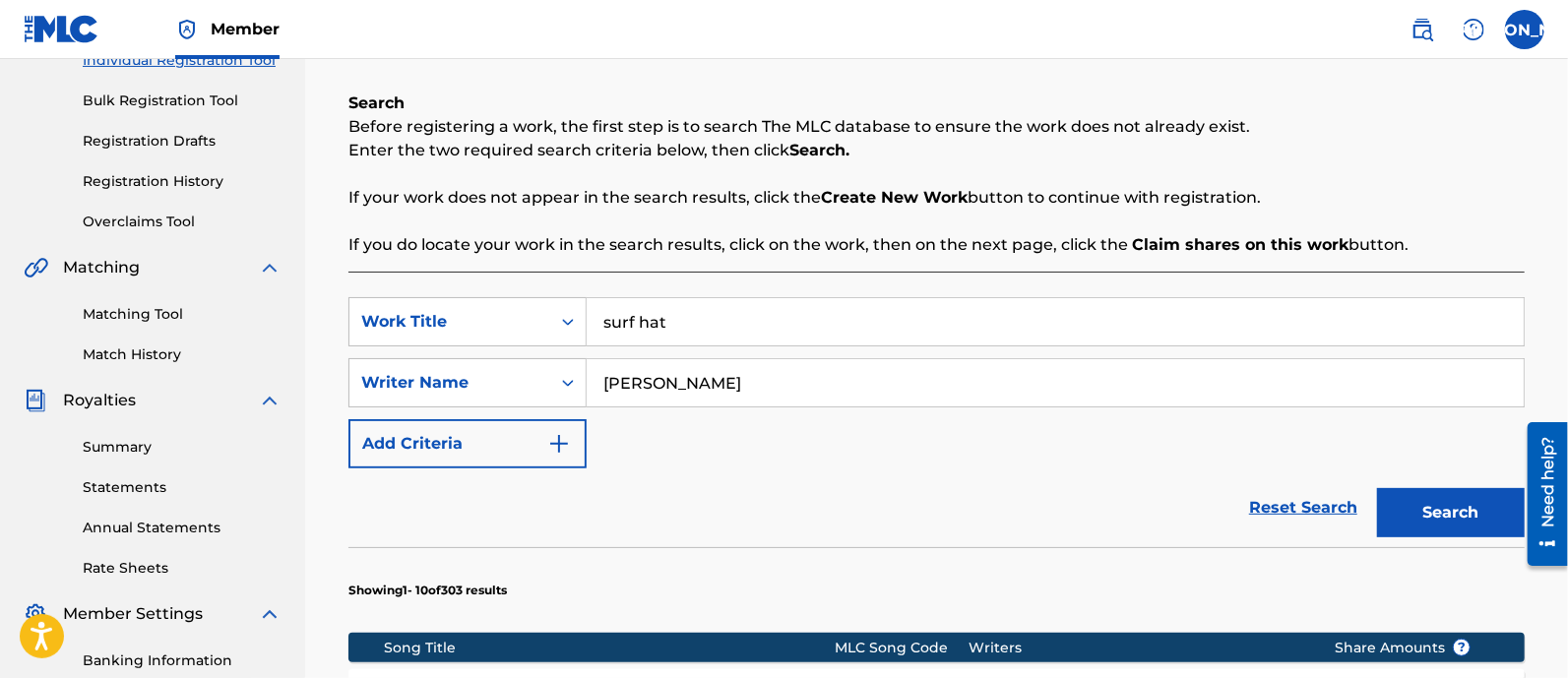 click on "Search" at bounding box center (1451, 513) 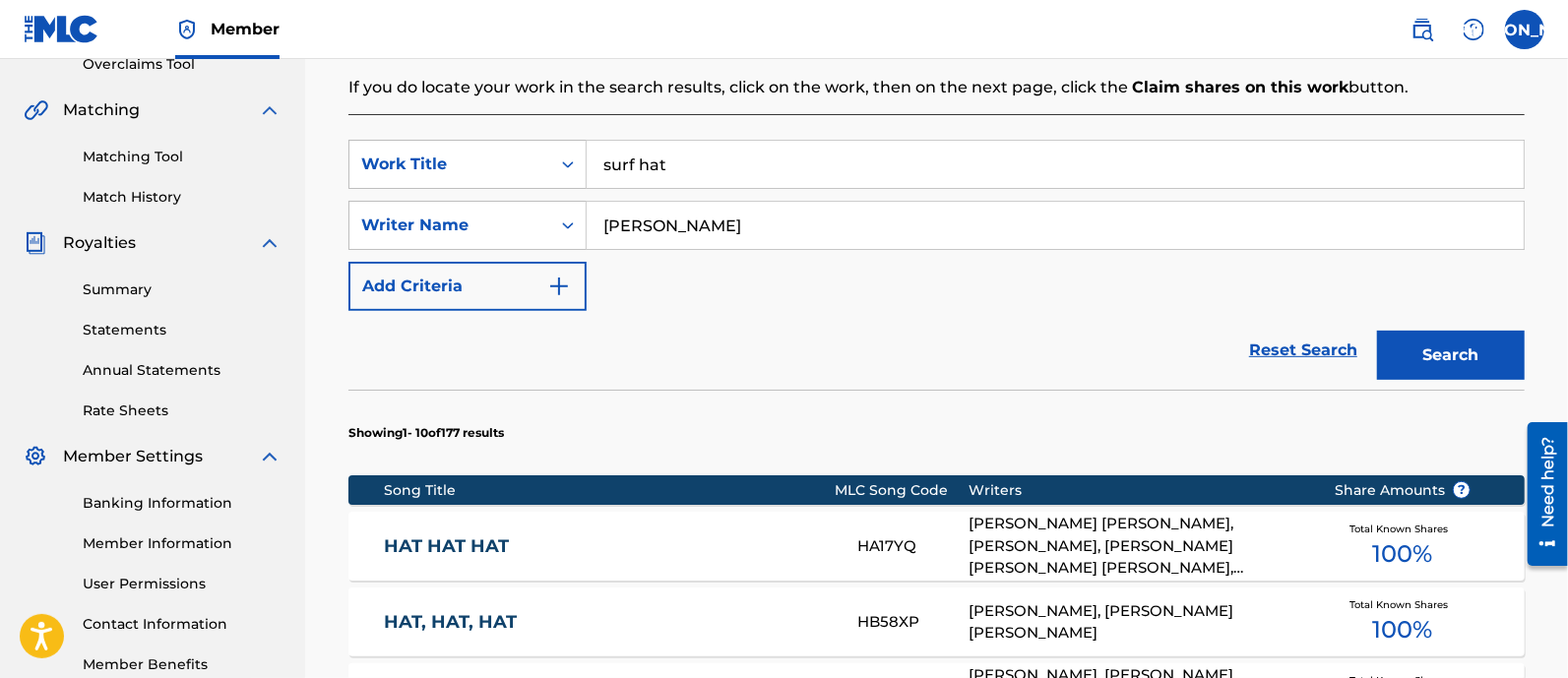 scroll, scrollTop: 425, scrollLeft: 0, axis: vertical 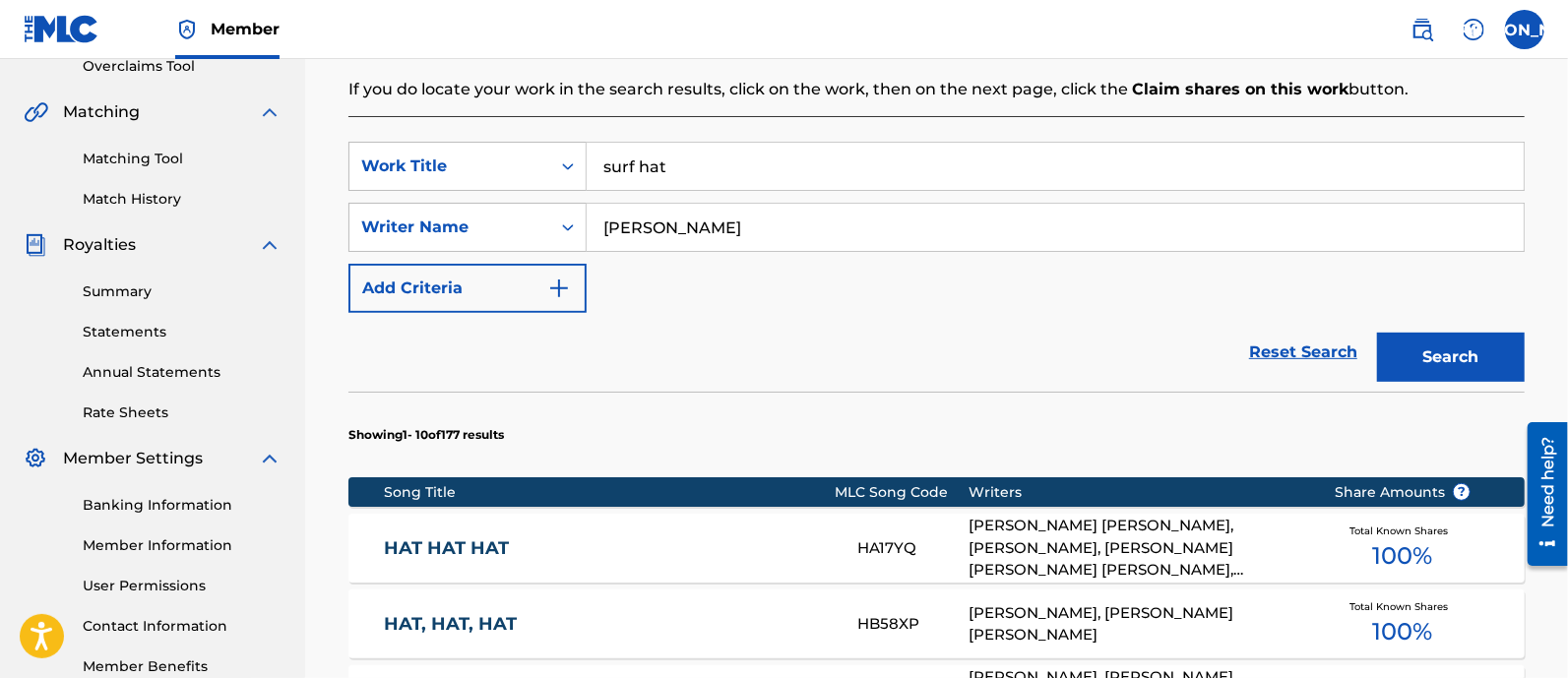 click on "[PERSON_NAME]" at bounding box center (1055, 227) 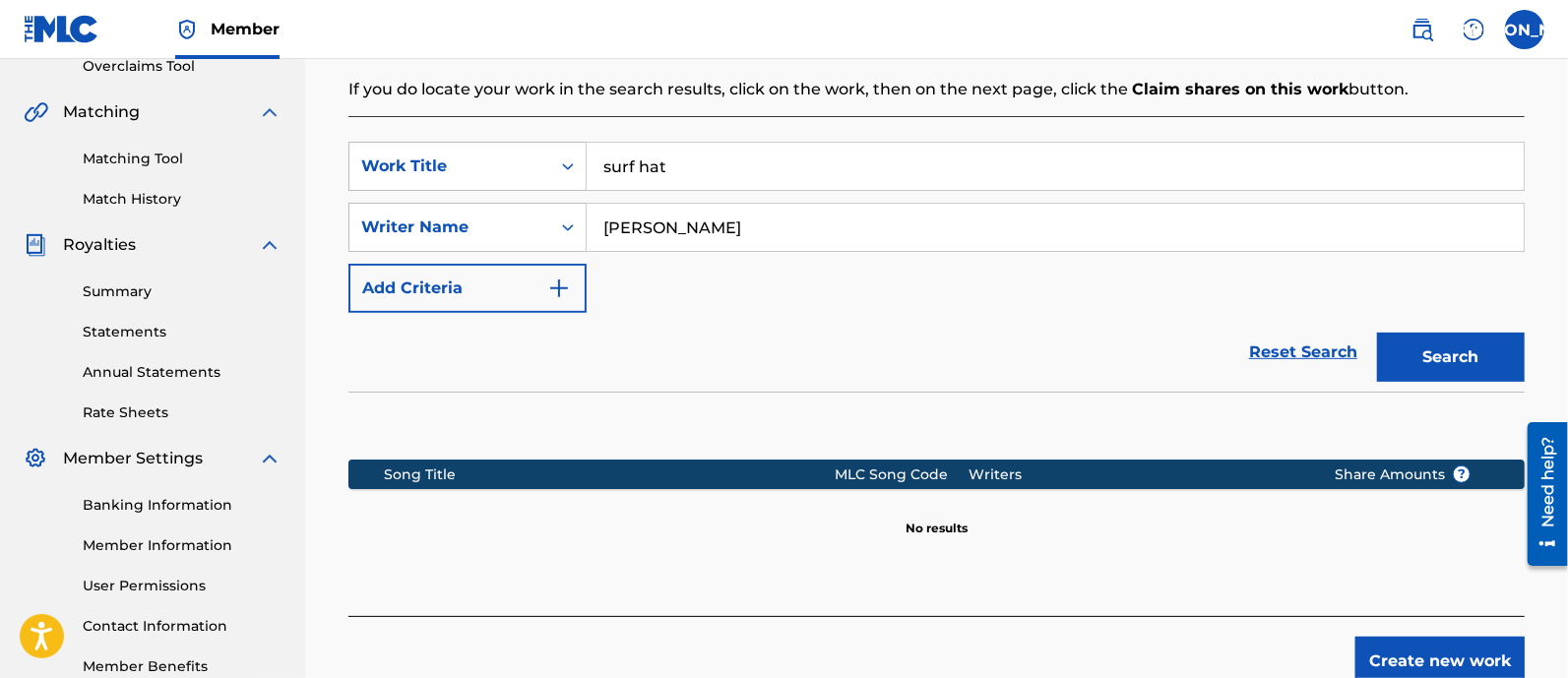 click on "[PERSON_NAME]" at bounding box center (1055, 227) 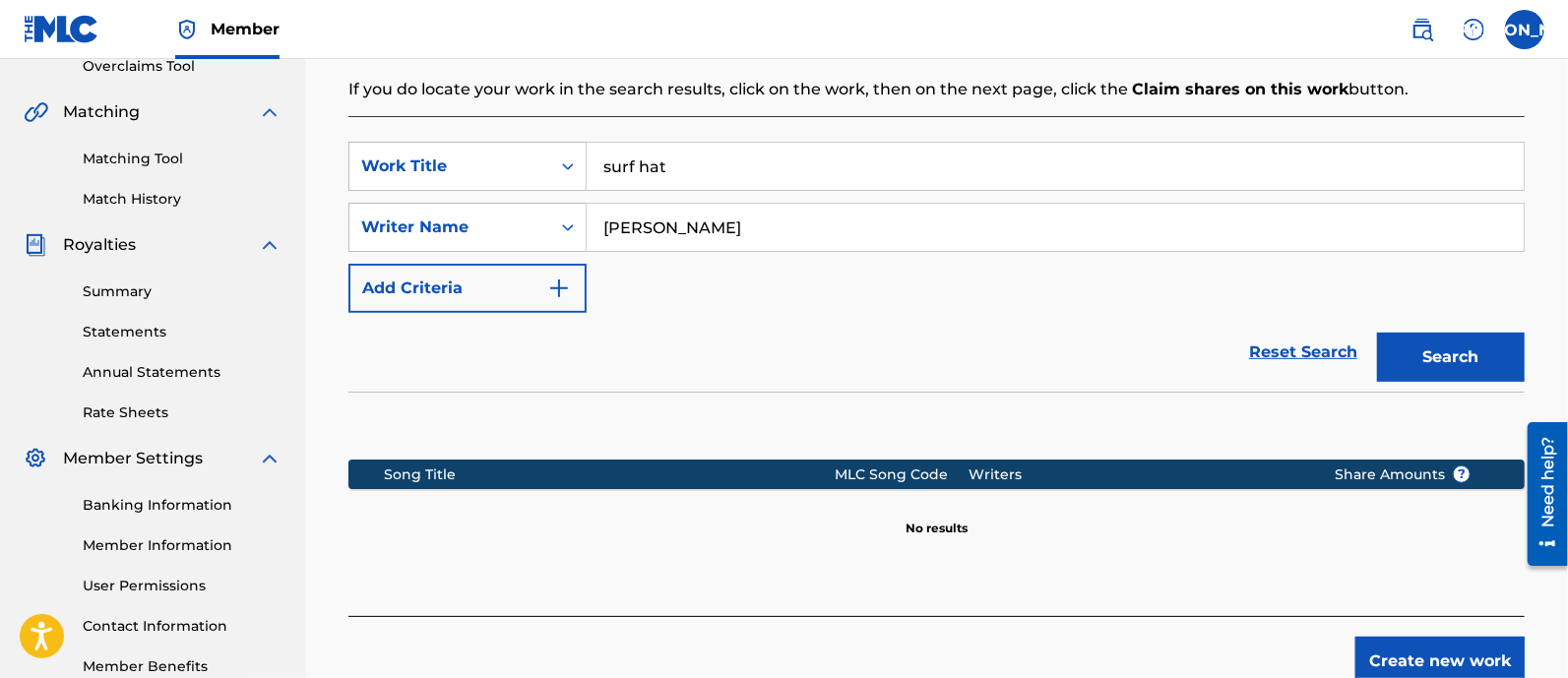 type on "[PERSON_NAME]" 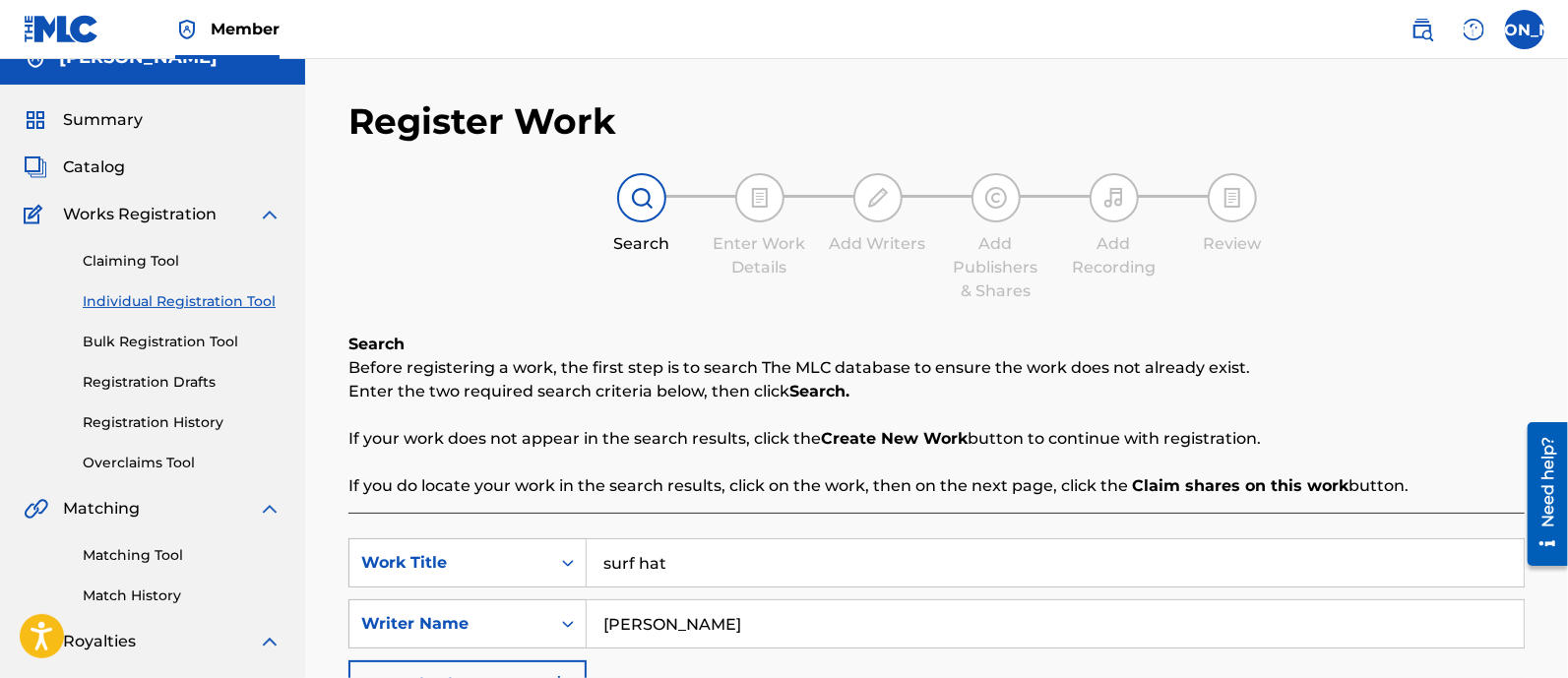 scroll, scrollTop: 0, scrollLeft: 0, axis: both 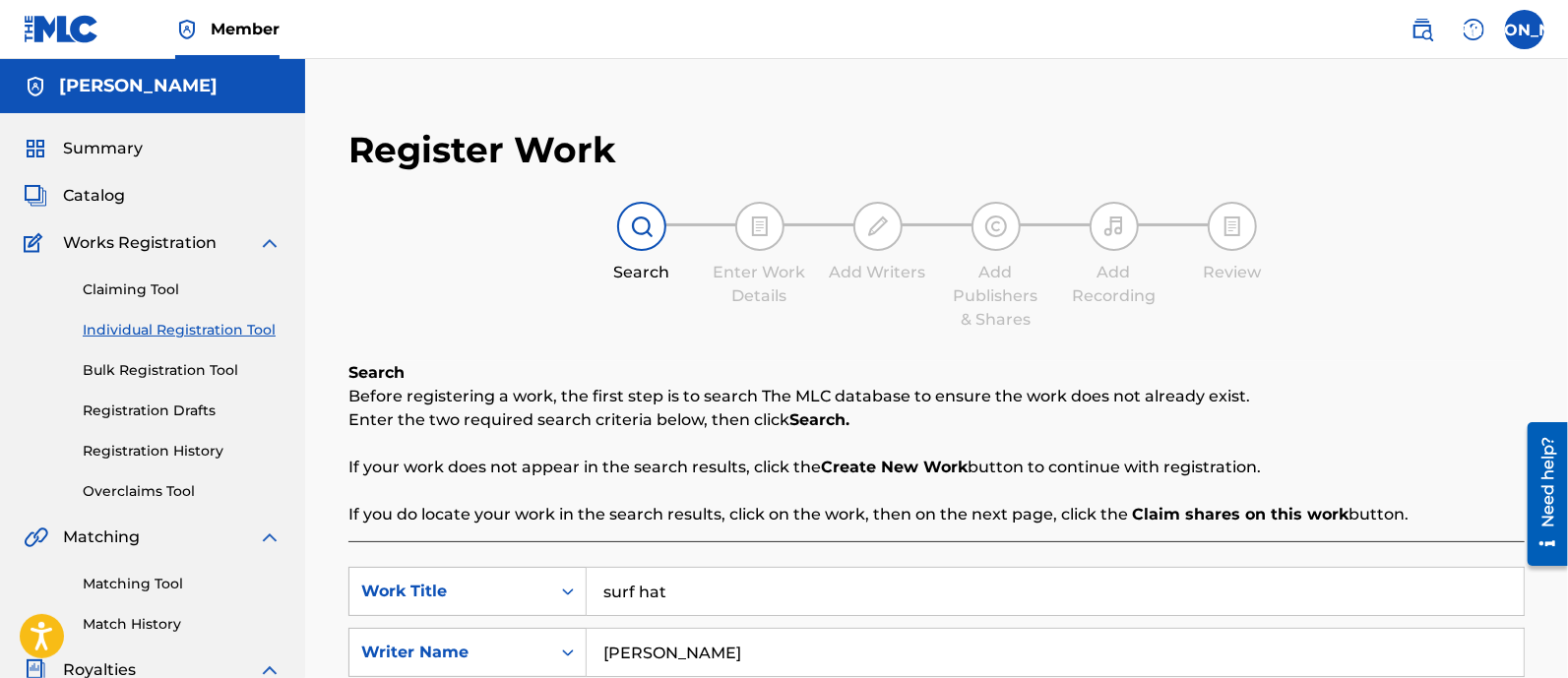 click on "Claiming Tool" at bounding box center (182, 289) 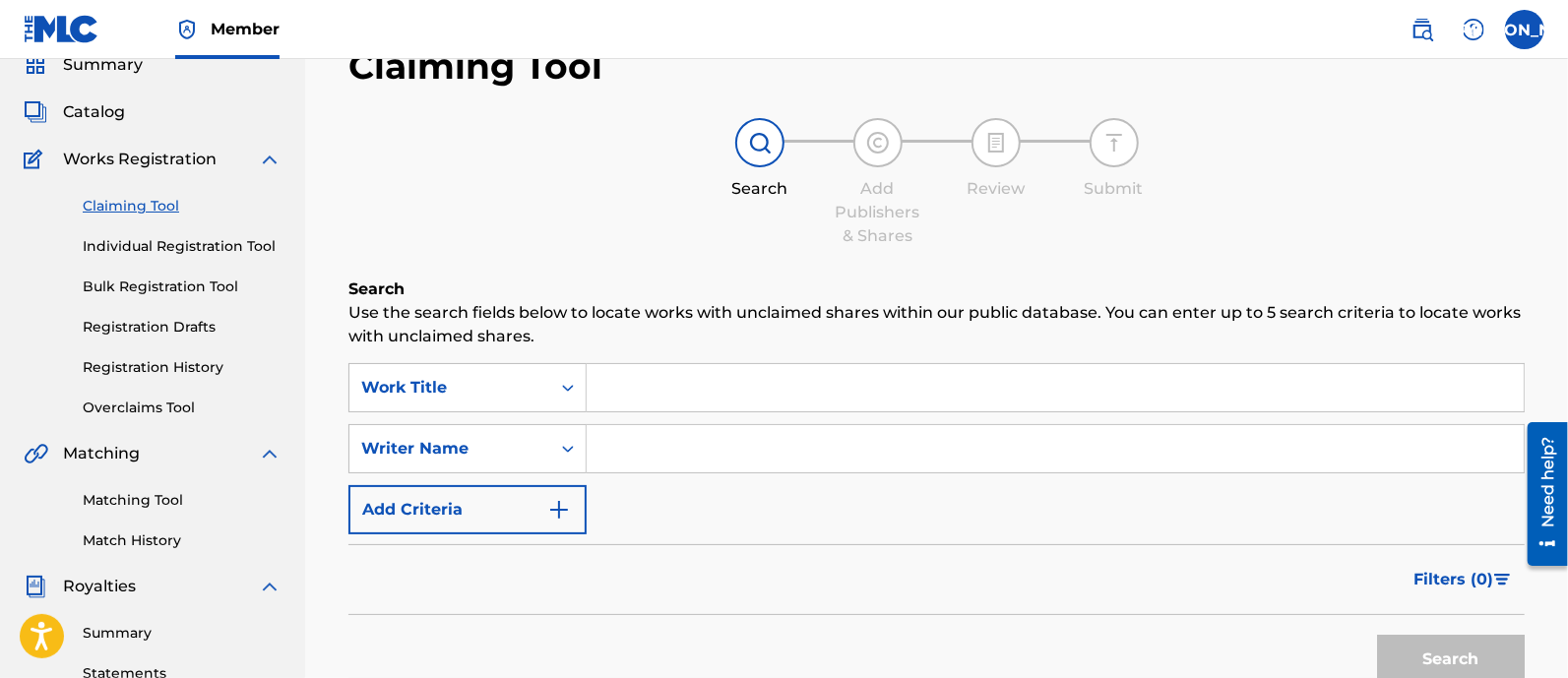 scroll, scrollTop: 88, scrollLeft: 0, axis: vertical 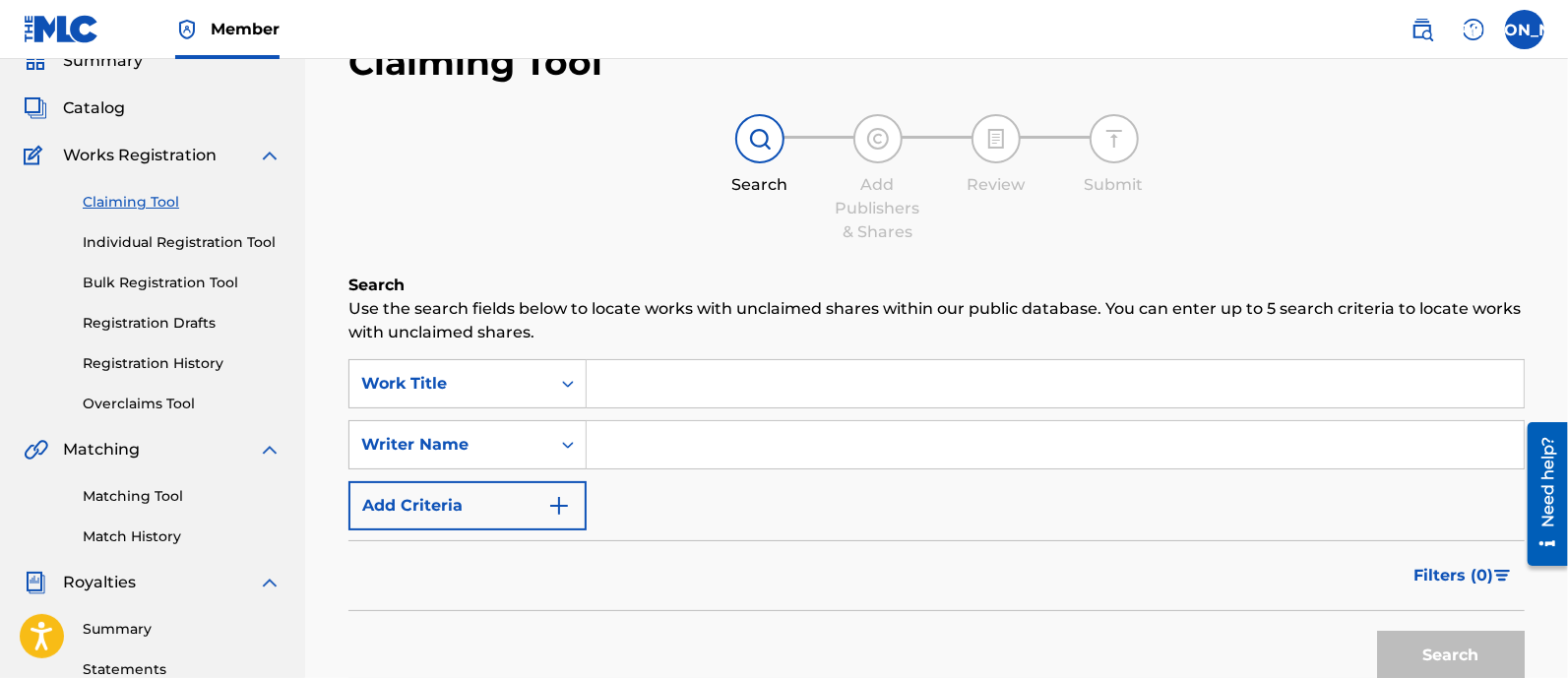 click at bounding box center [1055, 384] 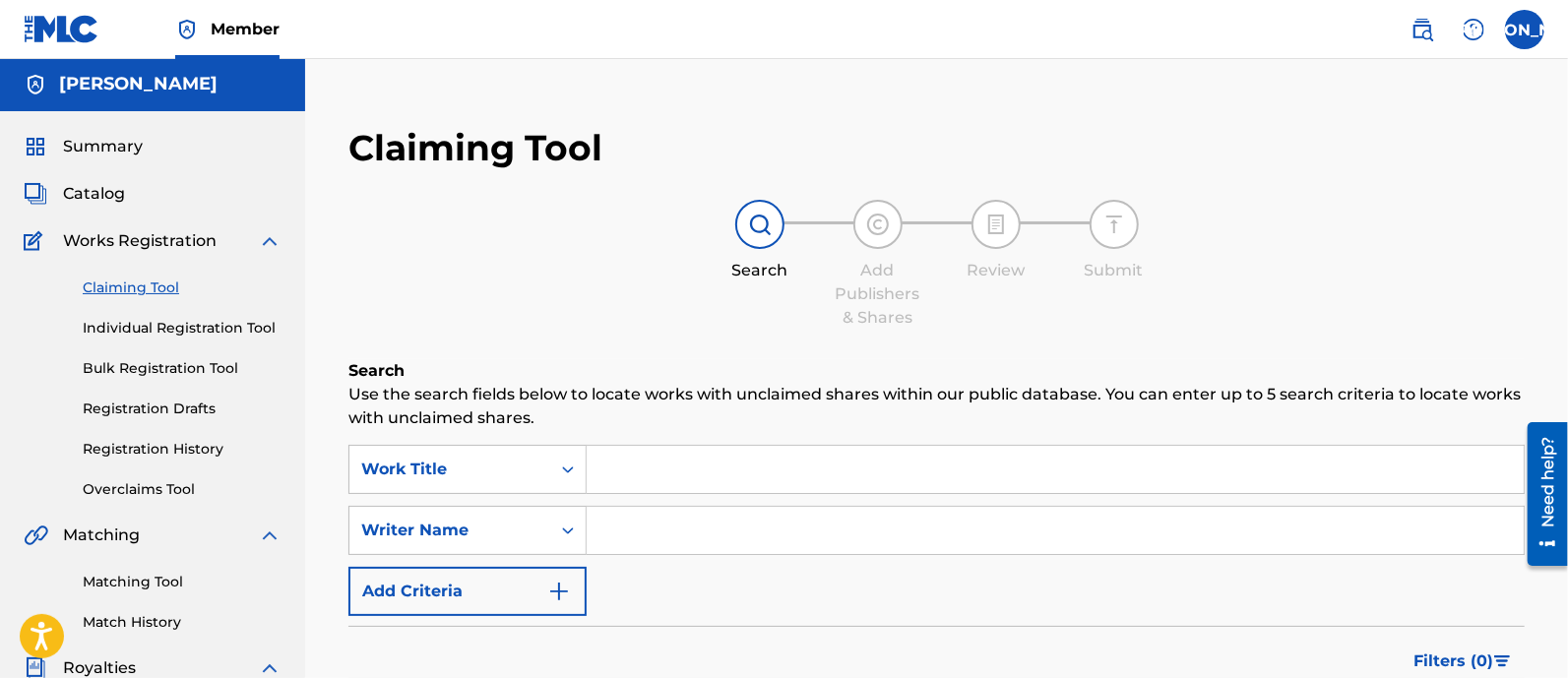 scroll, scrollTop: 0, scrollLeft: 0, axis: both 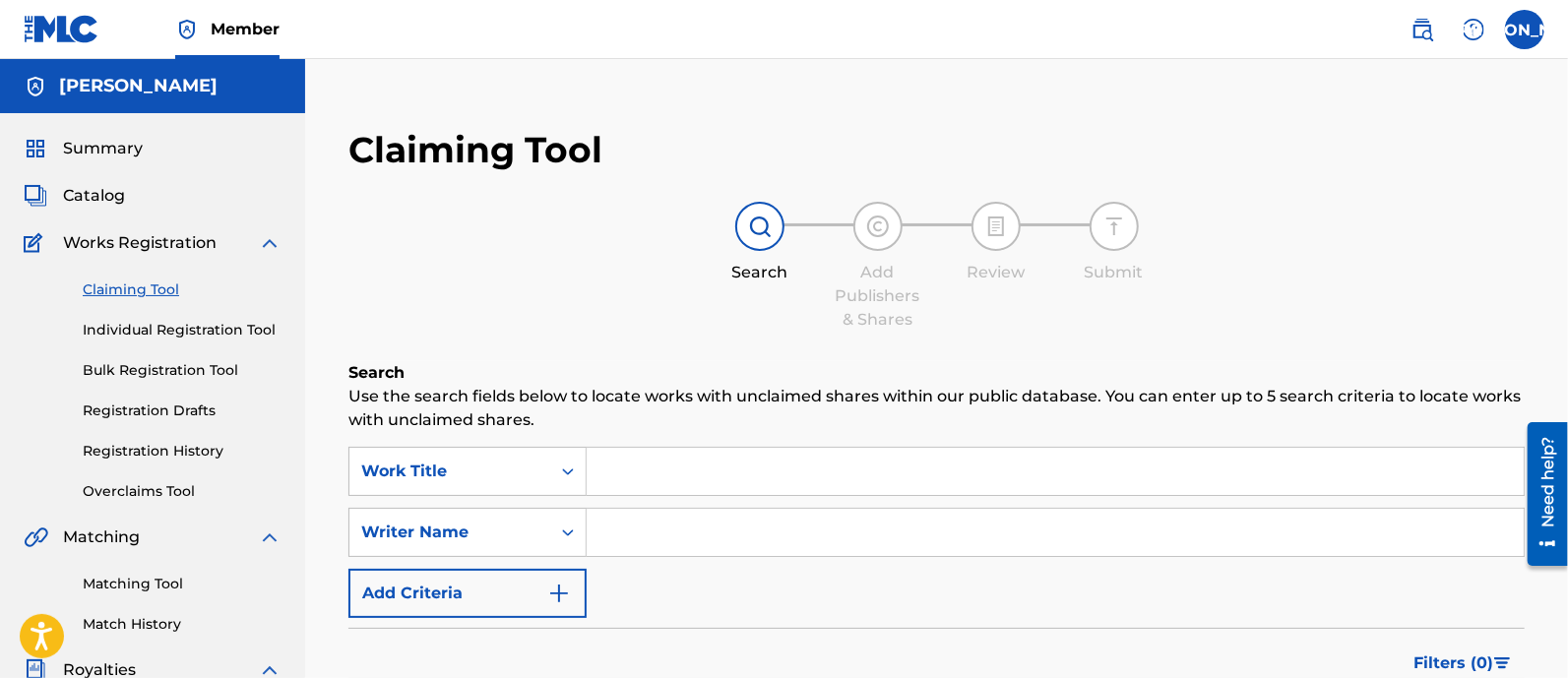 click on "Bulk Registration Tool" at bounding box center [182, 370] 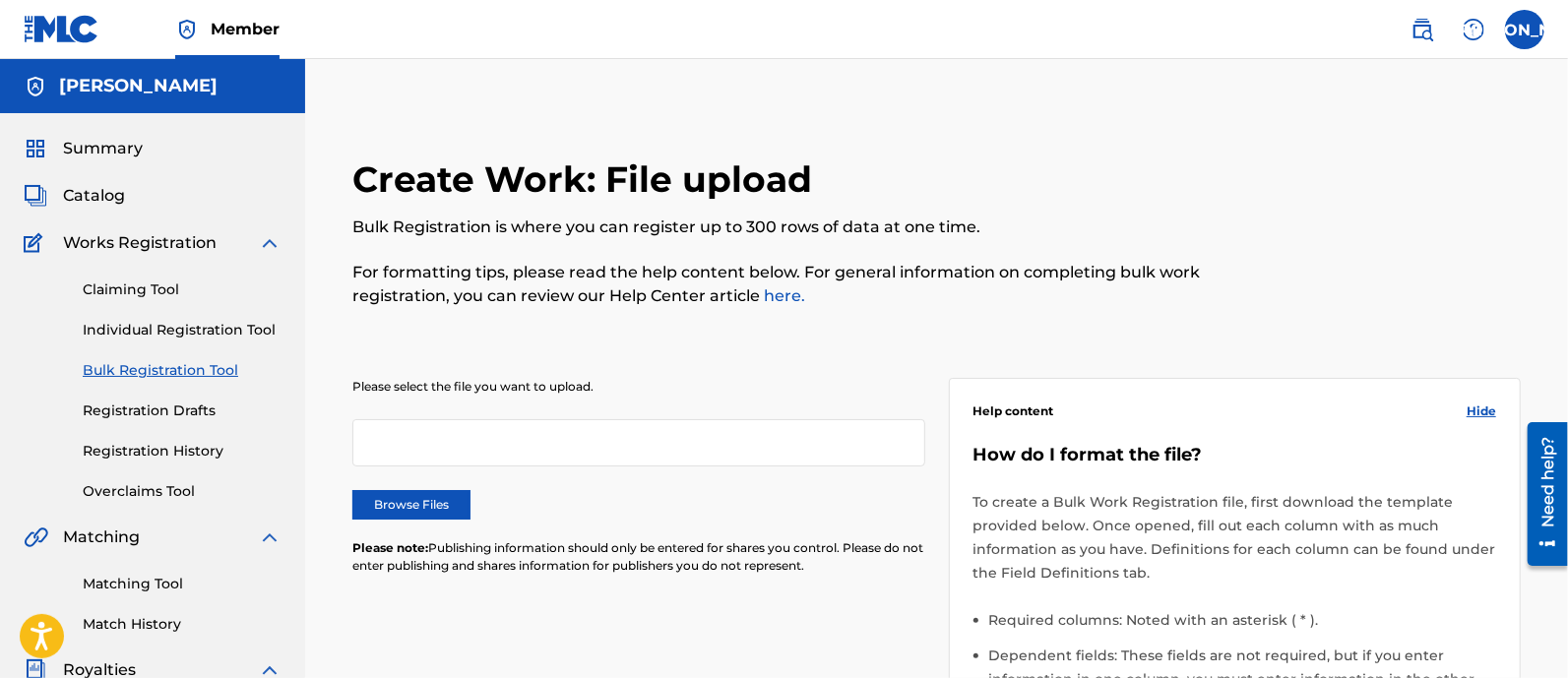 click at bounding box center (639, 443) 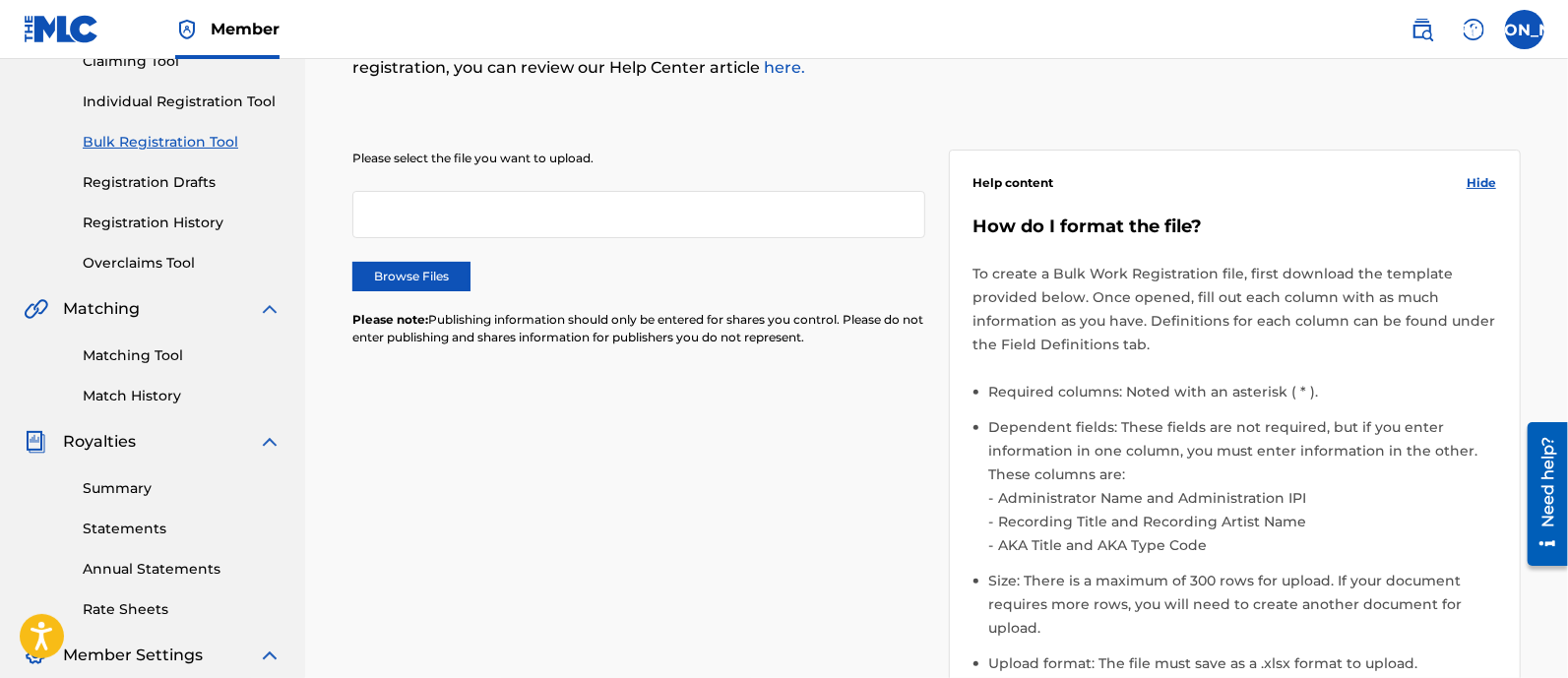 scroll, scrollTop: 14, scrollLeft: 0, axis: vertical 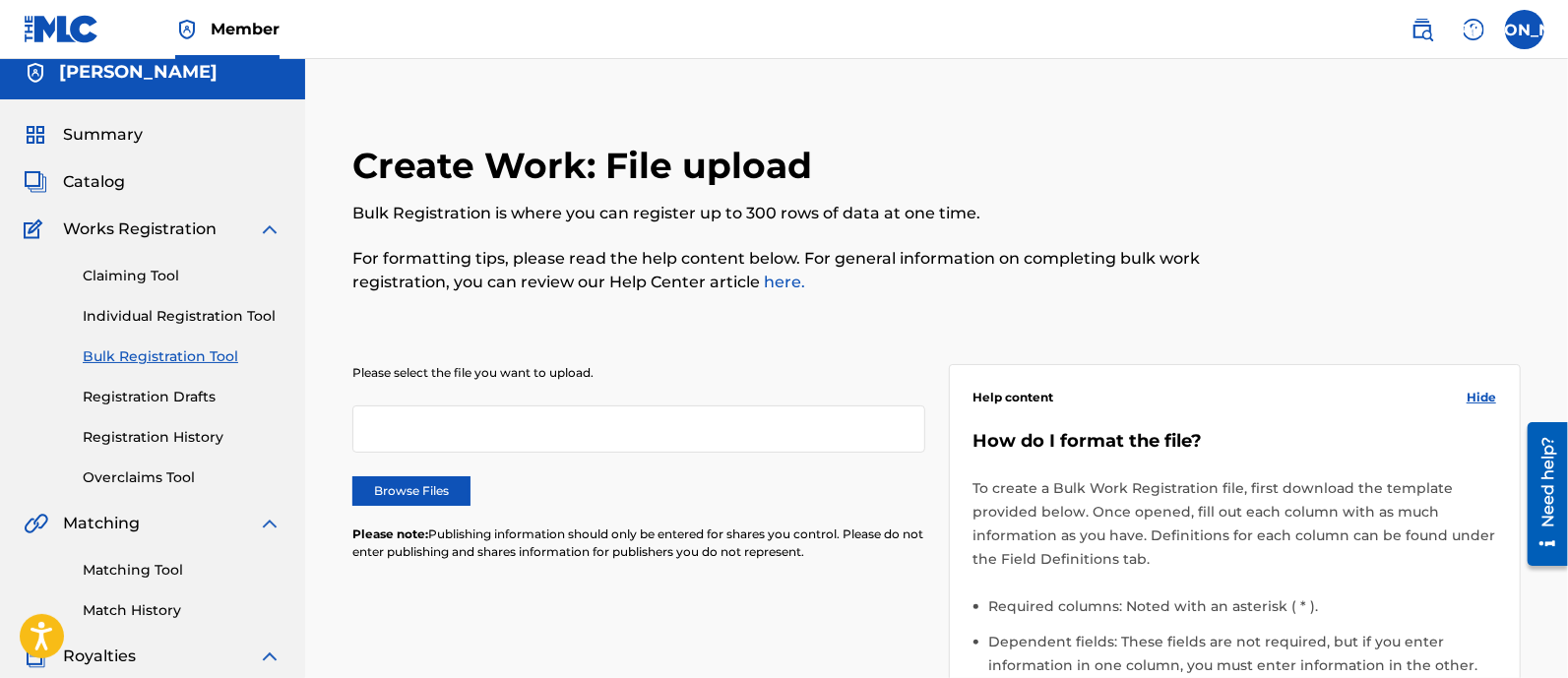 click on "Catalog" at bounding box center (153, 182) 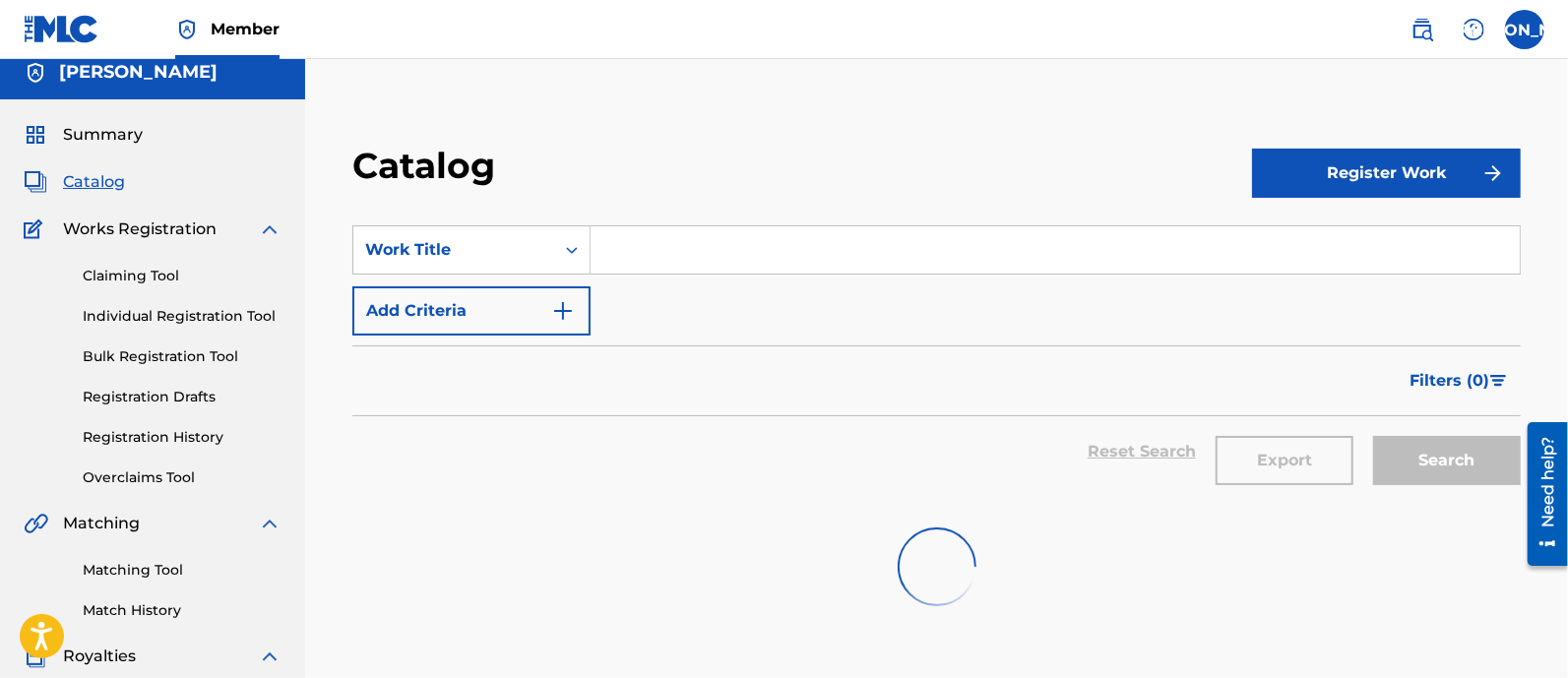scroll, scrollTop: 0, scrollLeft: 0, axis: both 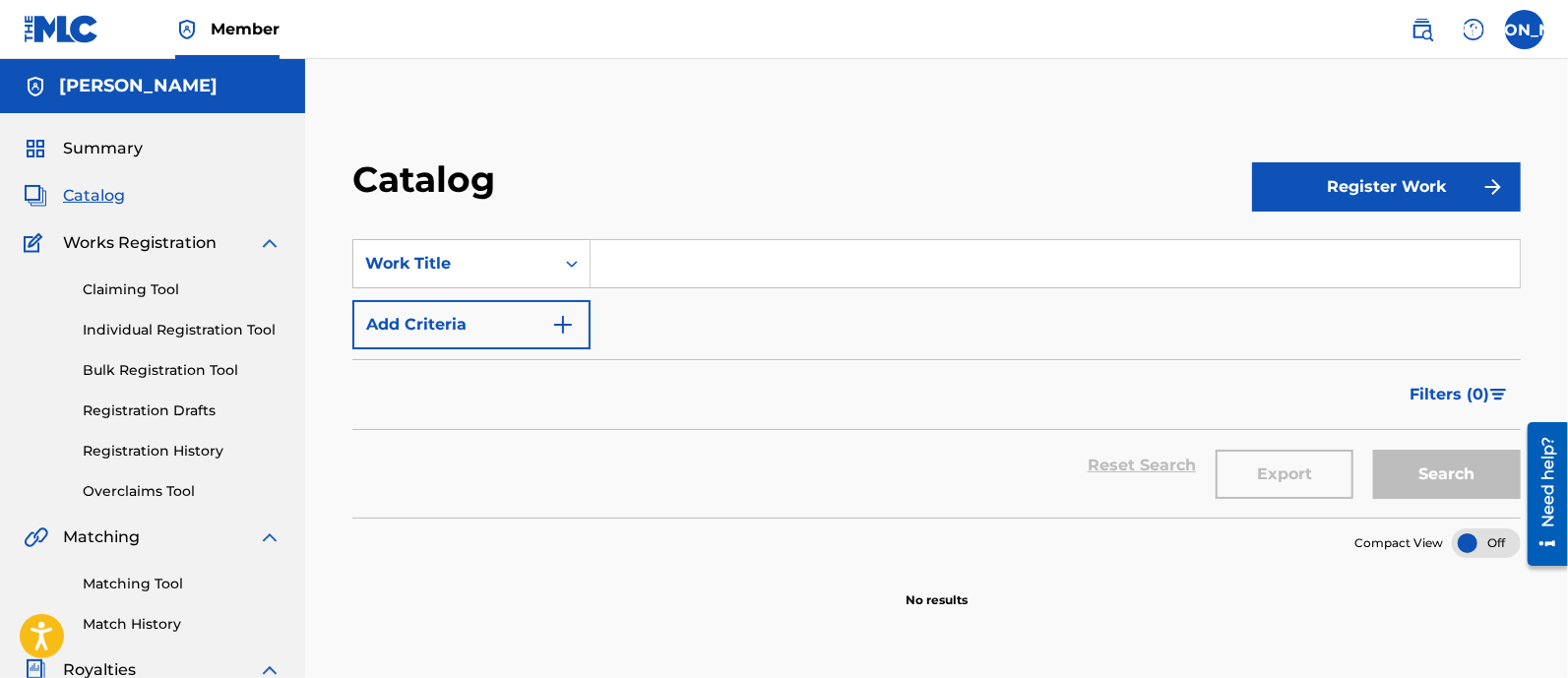 click at bounding box center [1055, 264] 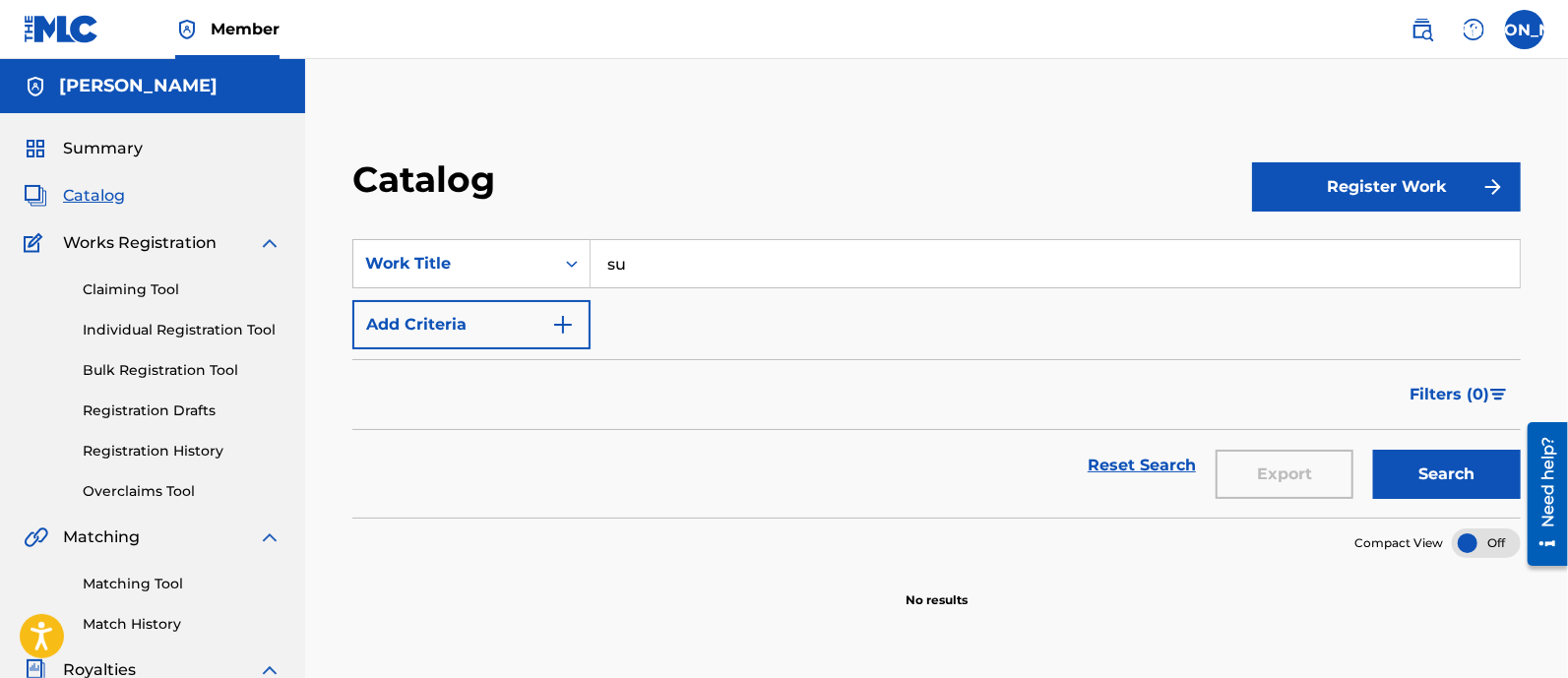type on "surf hat" 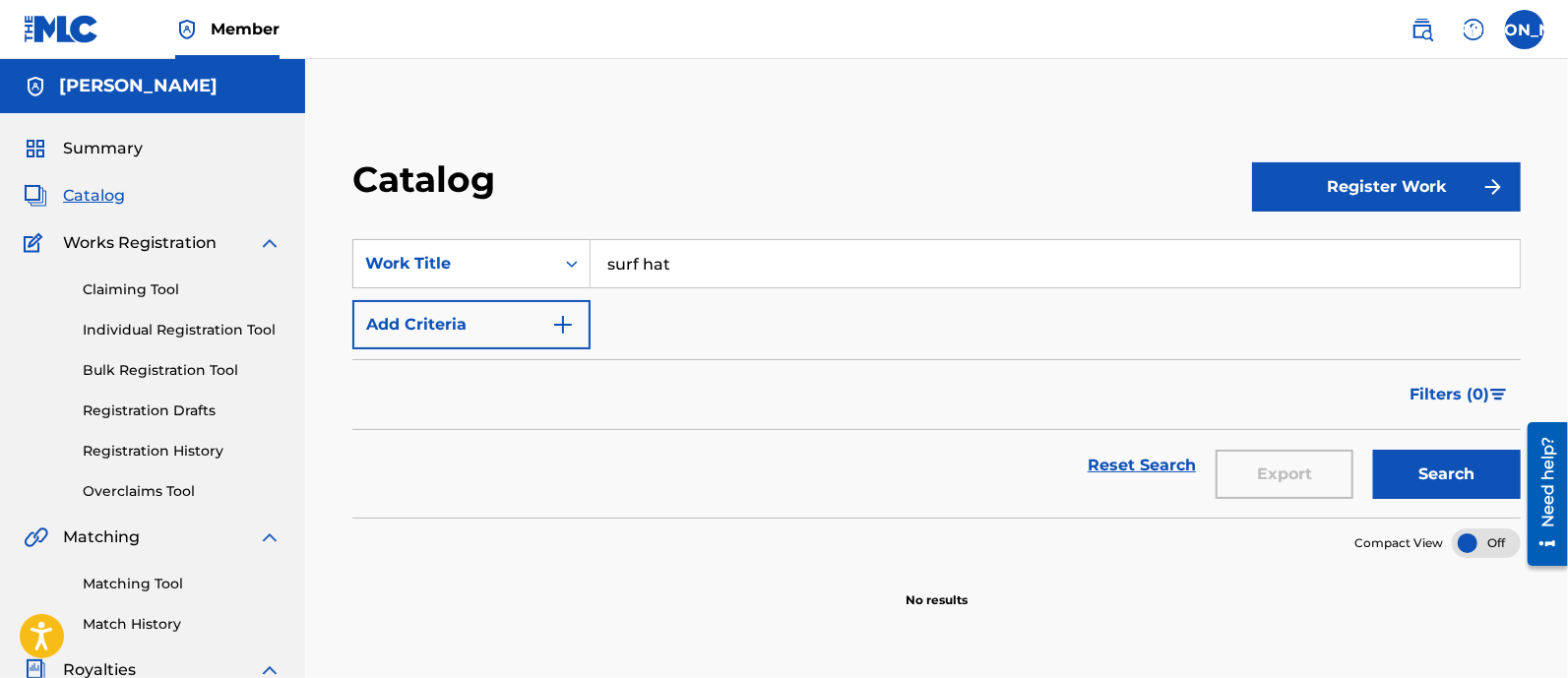 click on "SearchWithCriteriaa57b98d8-802c-464b-a870-973ee6e38a9c Work Title surf hat Add Criteria Filter Hold Filters Overclaim   Dispute   Remove Filters Apply Filters Filters ( 0 ) Reset Search Export Search" at bounding box center (936, 366) 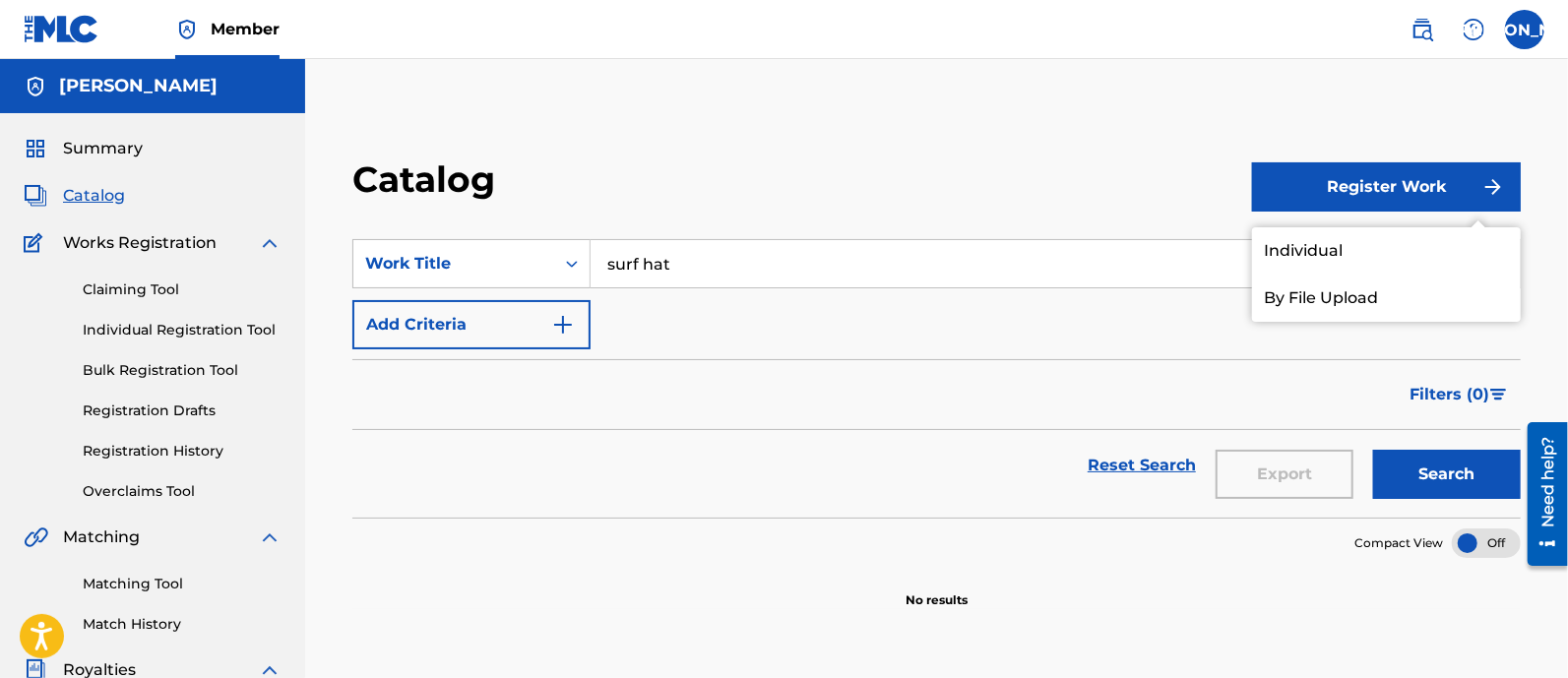 click on "Individual" at bounding box center (1386, 251) 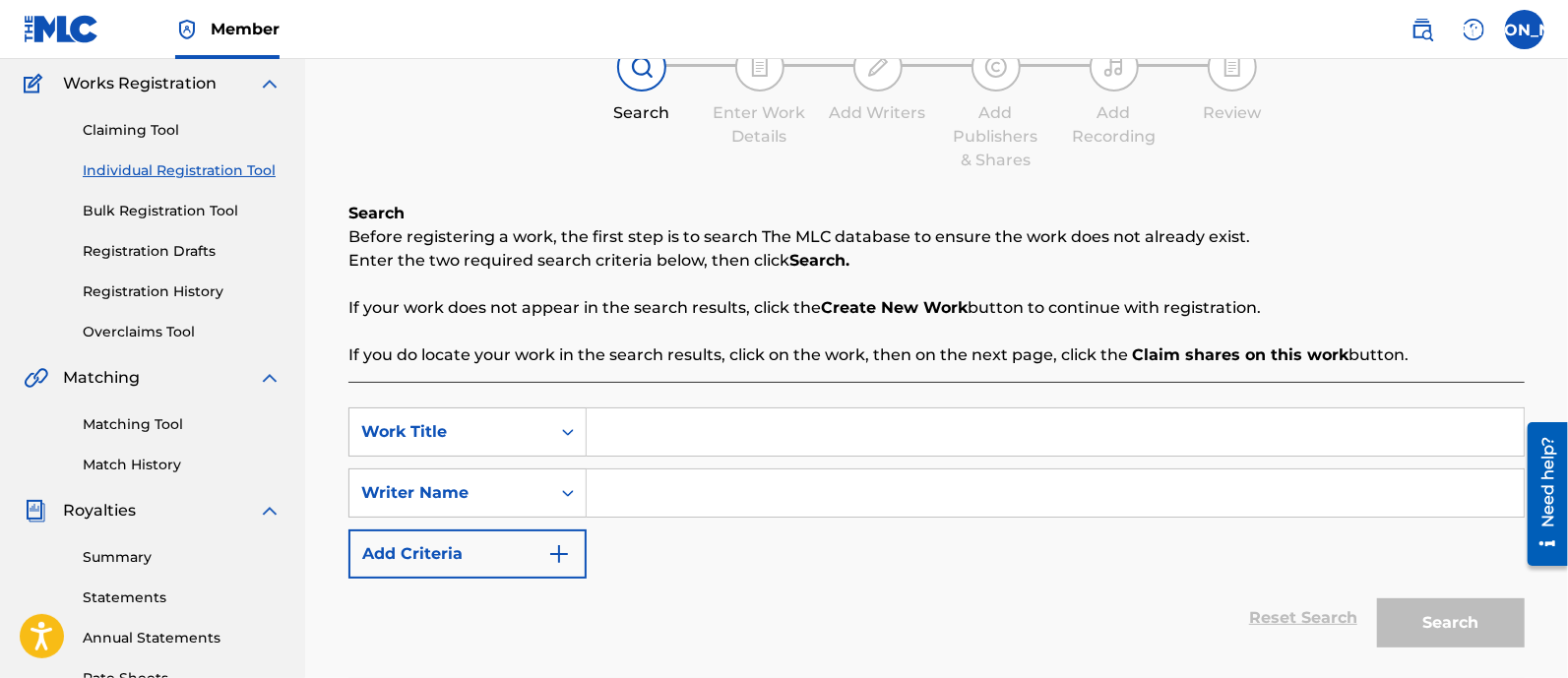 scroll, scrollTop: 148, scrollLeft: 0, axis: vertical 